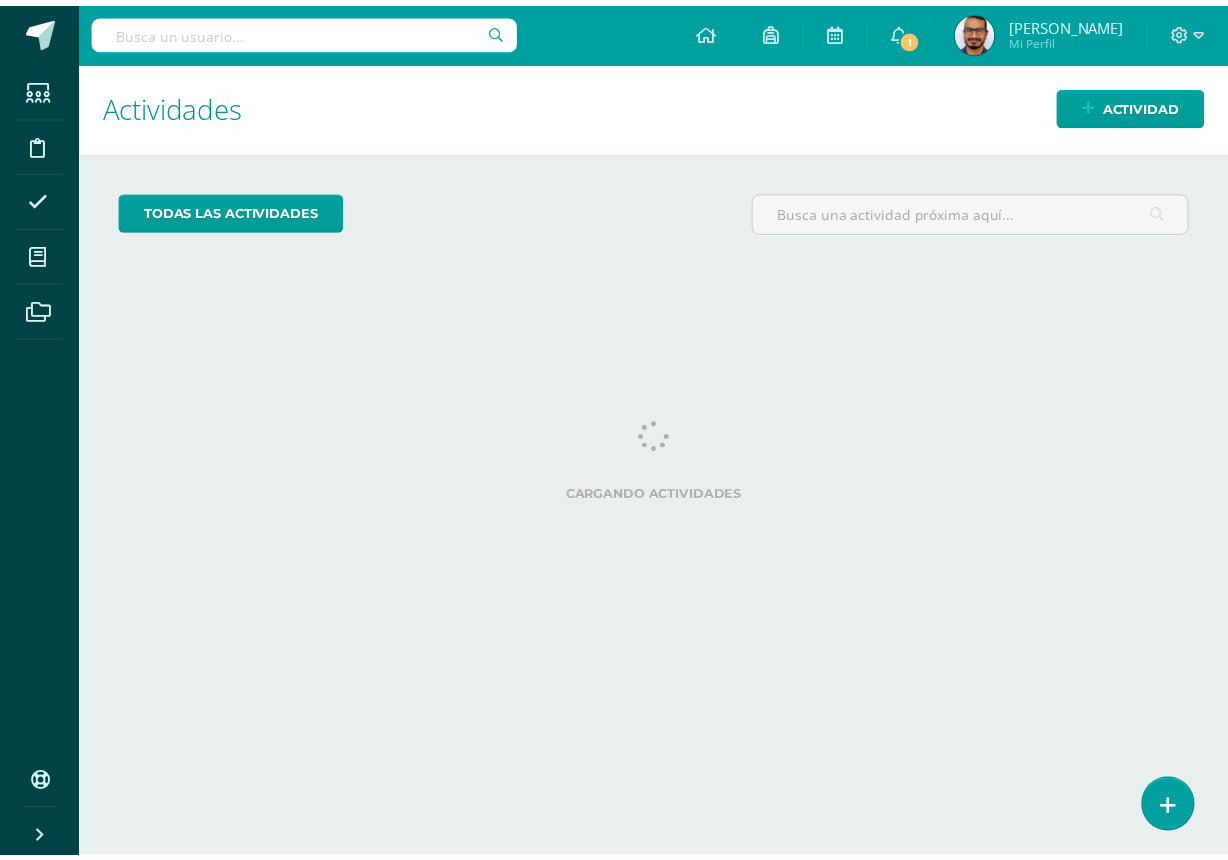 scroll, scrollTop: 0, scrollLeft: 0, axis: both 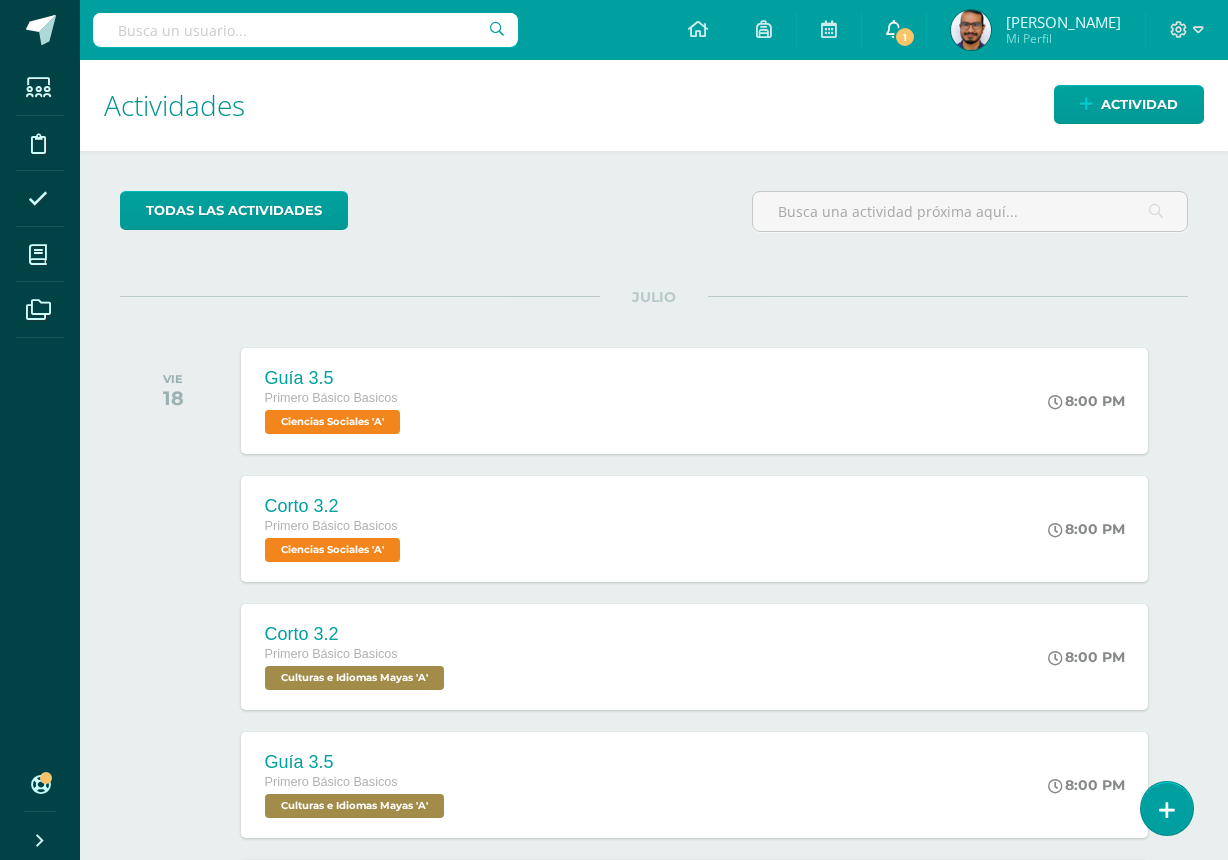 click on "1" at bounding box center [894, 30] 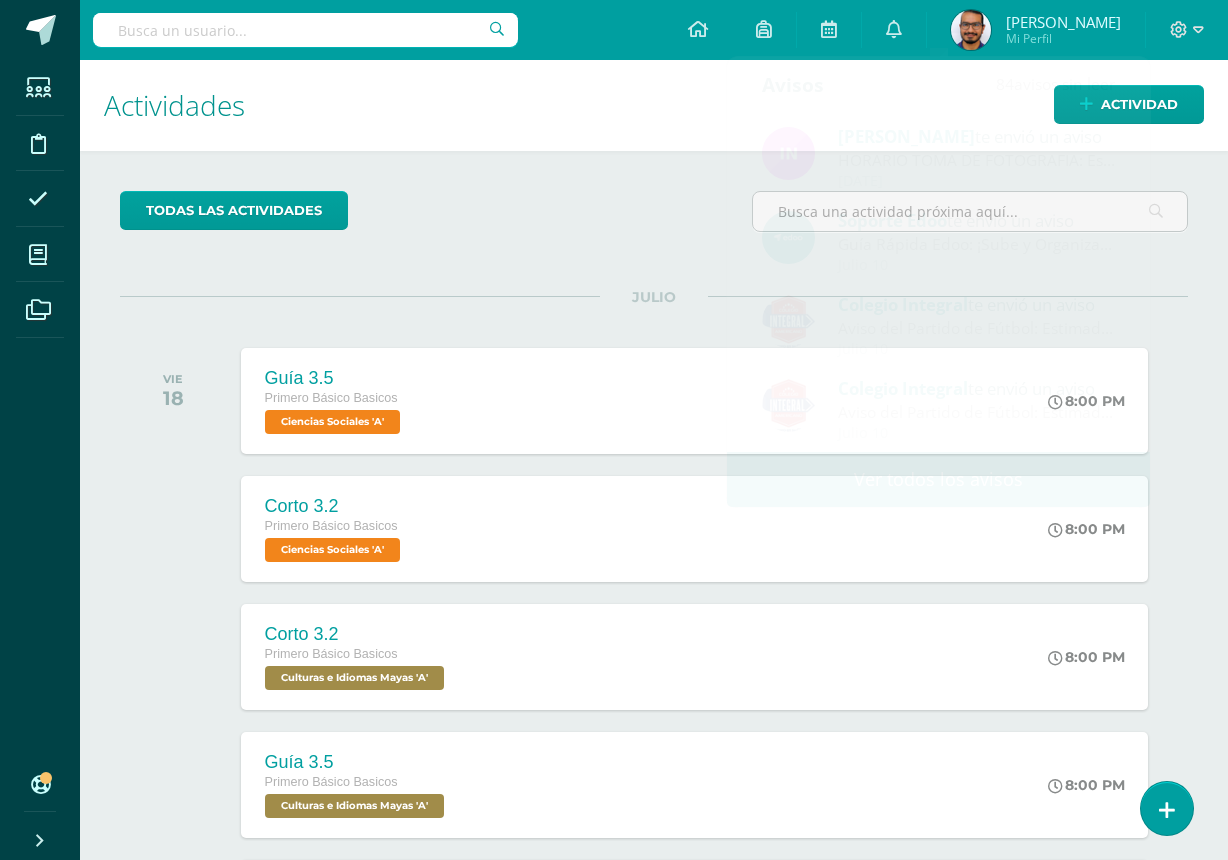 click on "Actividades" at bounding box center [654, 105] 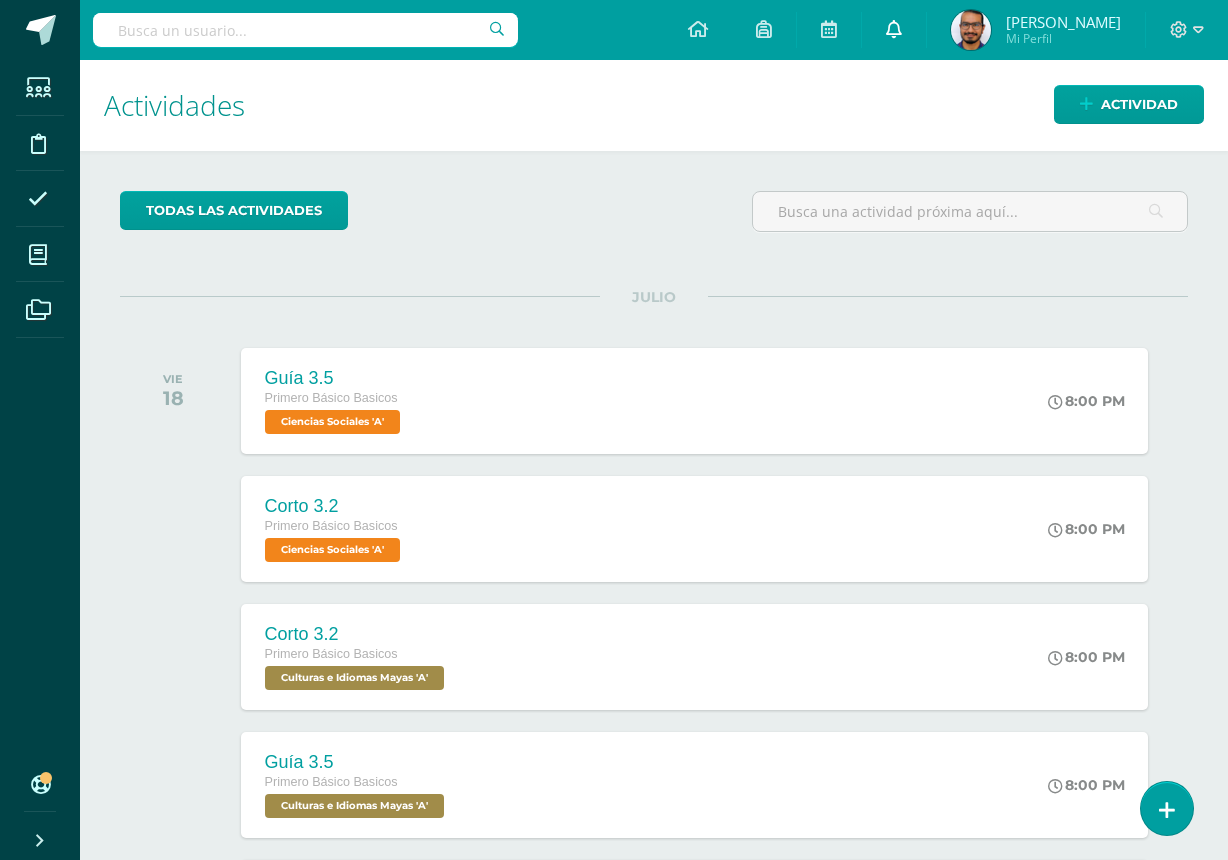 click on "0" at bounding box center (894, 30) 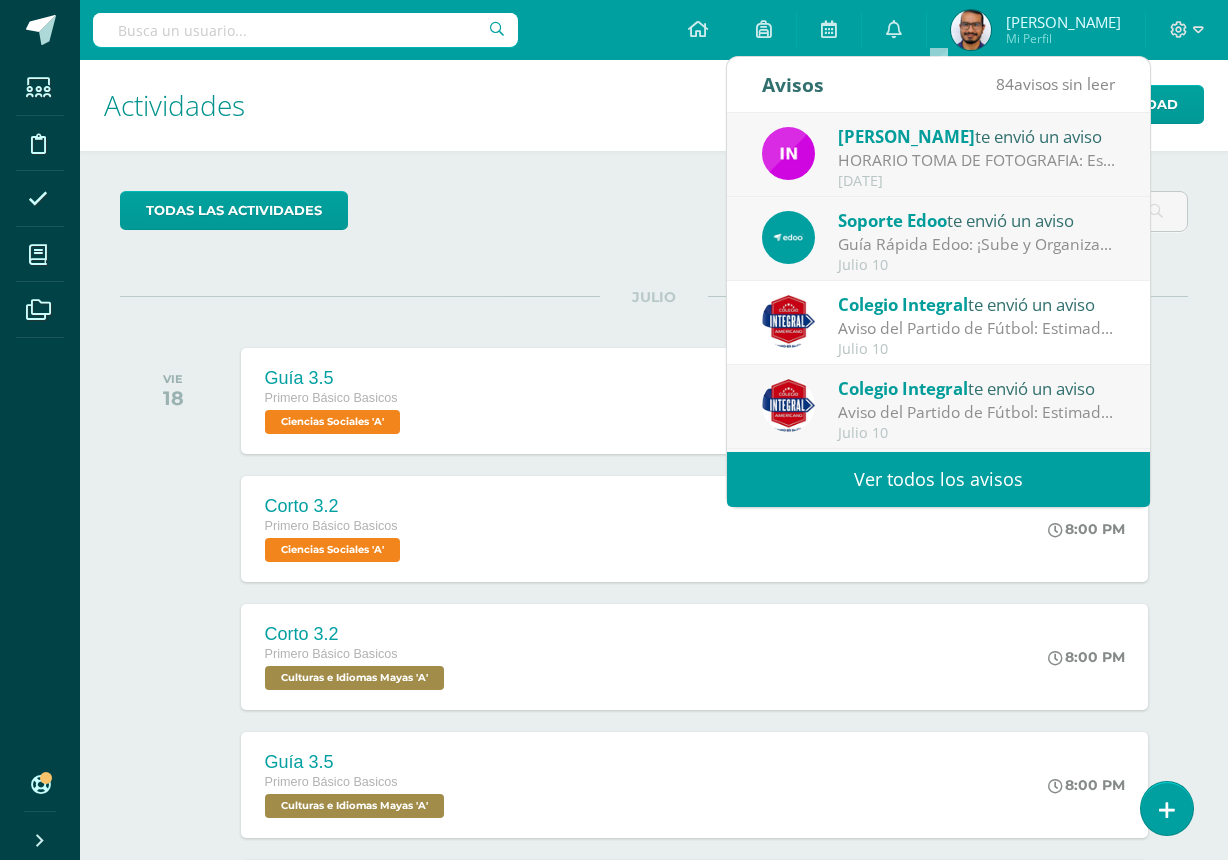 click on "HORARIO TOMA DE FOTOGRAFIA:
Estimado Padre de Familia,
Por este medio compartimos el horario para la toma de fotografía por grados, el día que les corresponde tomarse la foto deben de venir bien peinados con su uniforme de diario completo incluyendo zapatos y calcetas o calcetines negros o azules (no blancos). Recuerde que puede cancelar su paquete en secretaría o por medio de transferencia, tarjeta de crédito/débito o efectivo y enviar su comprobante al correo de [EMAIL_ADDRESS][DOMAIN_NAME]
Último día para cancelar su paquete de fotos, [DATE]" at bounding box center (977, 160) 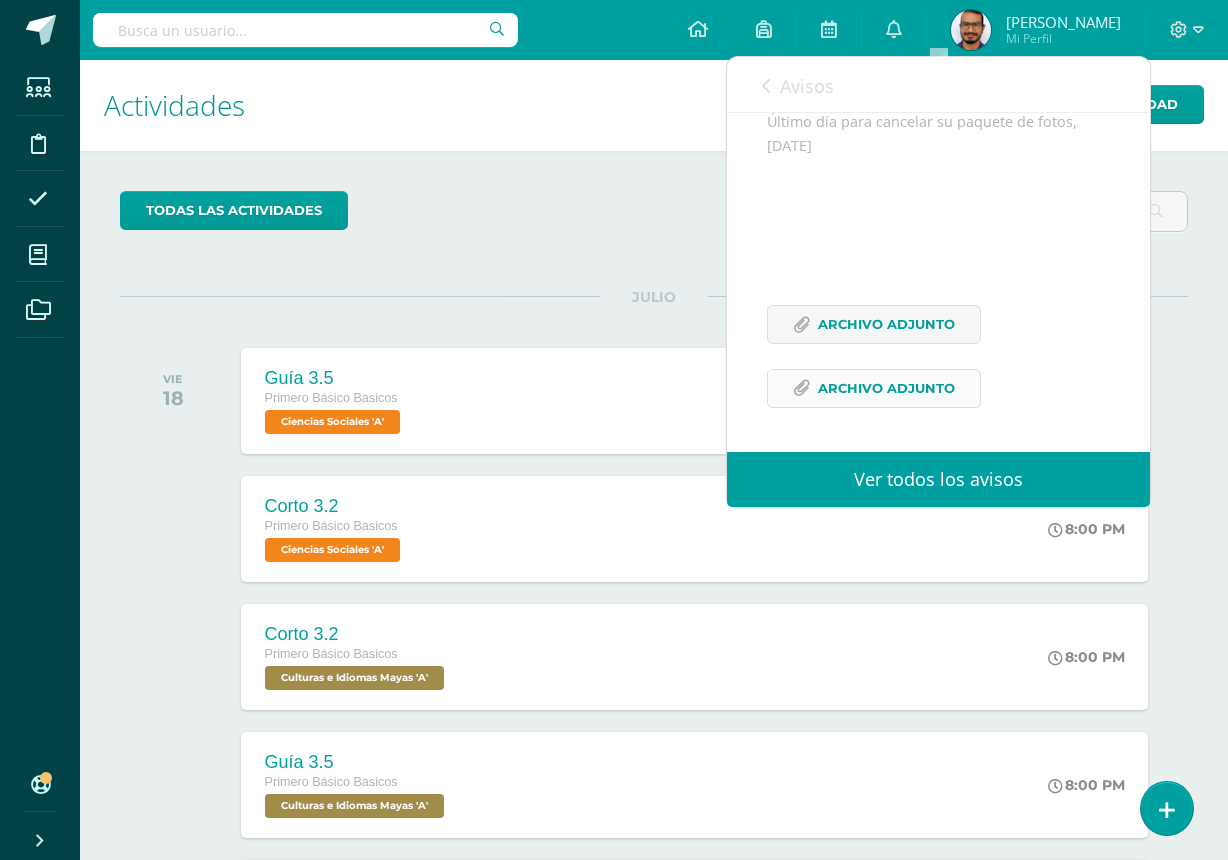 scroll, scrollTop: 527, scrollLeft: 0, axis: vertical 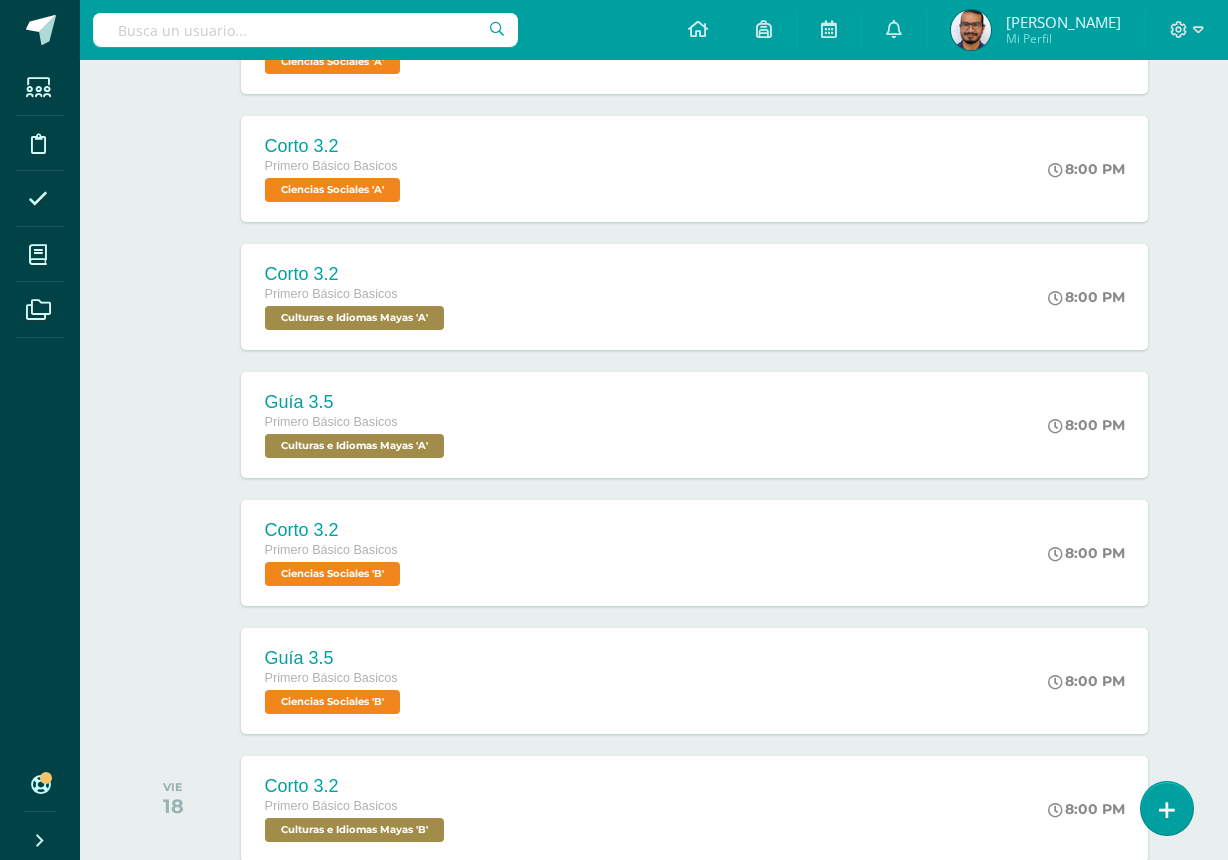 click at bounding box center (178, 169) 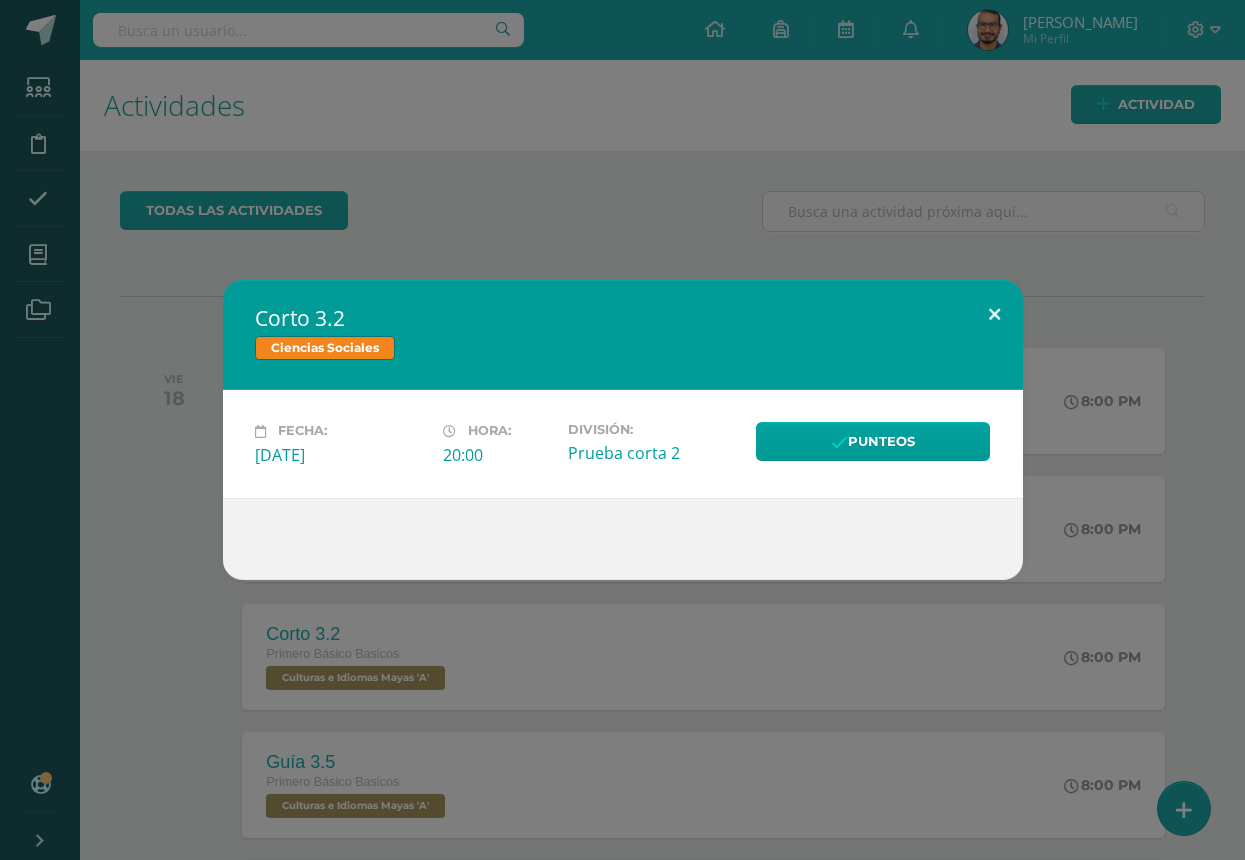 click at bounding box center (994, 314) 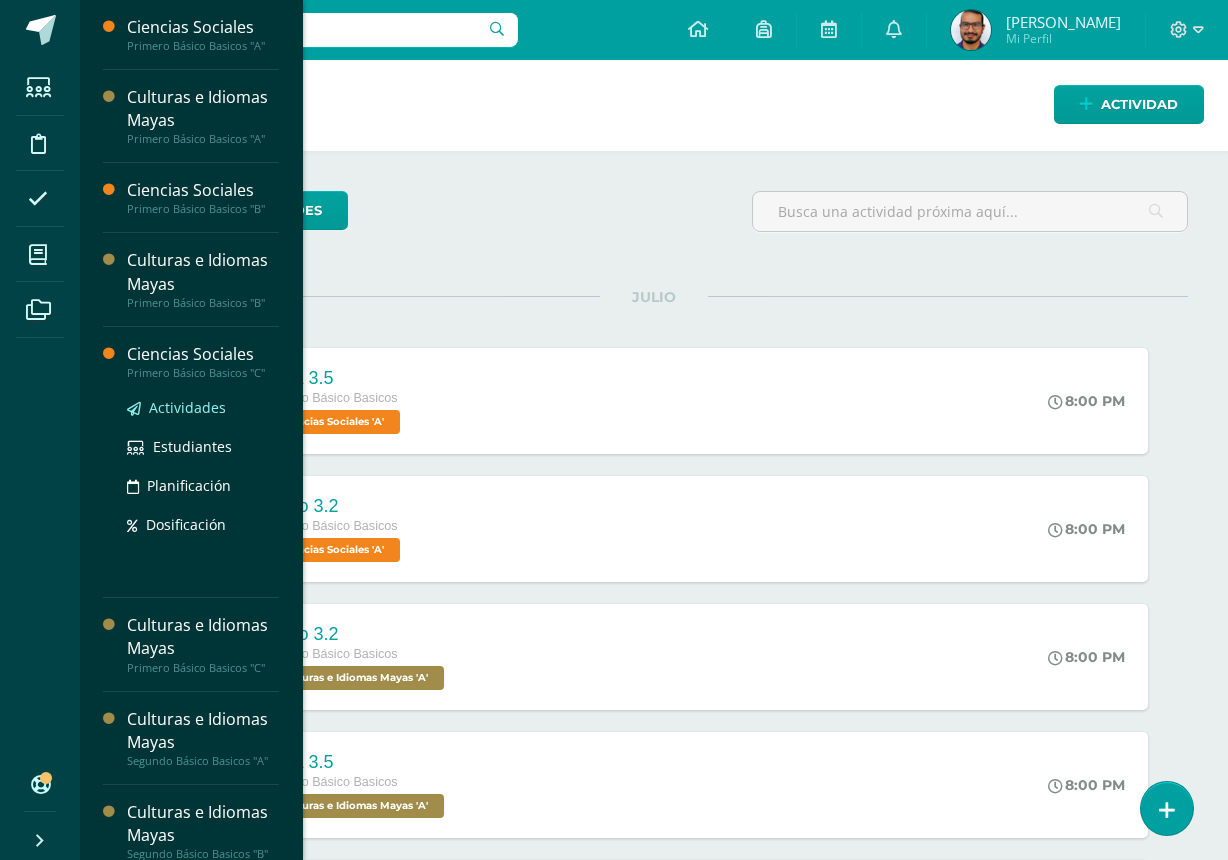 click on "Actividades" at bounding box center (187, 407) 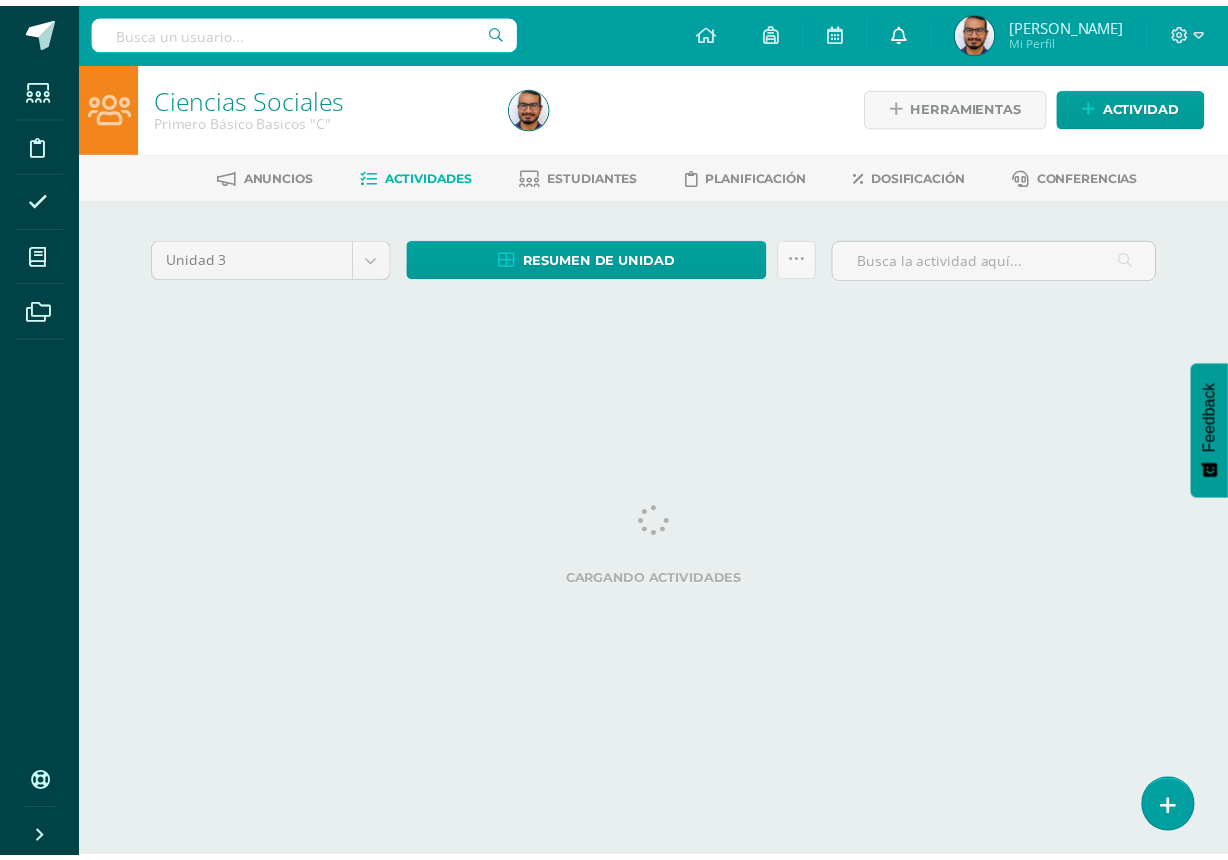 scroll, scrollTop: 0, scrollLeft: 0, axis: both 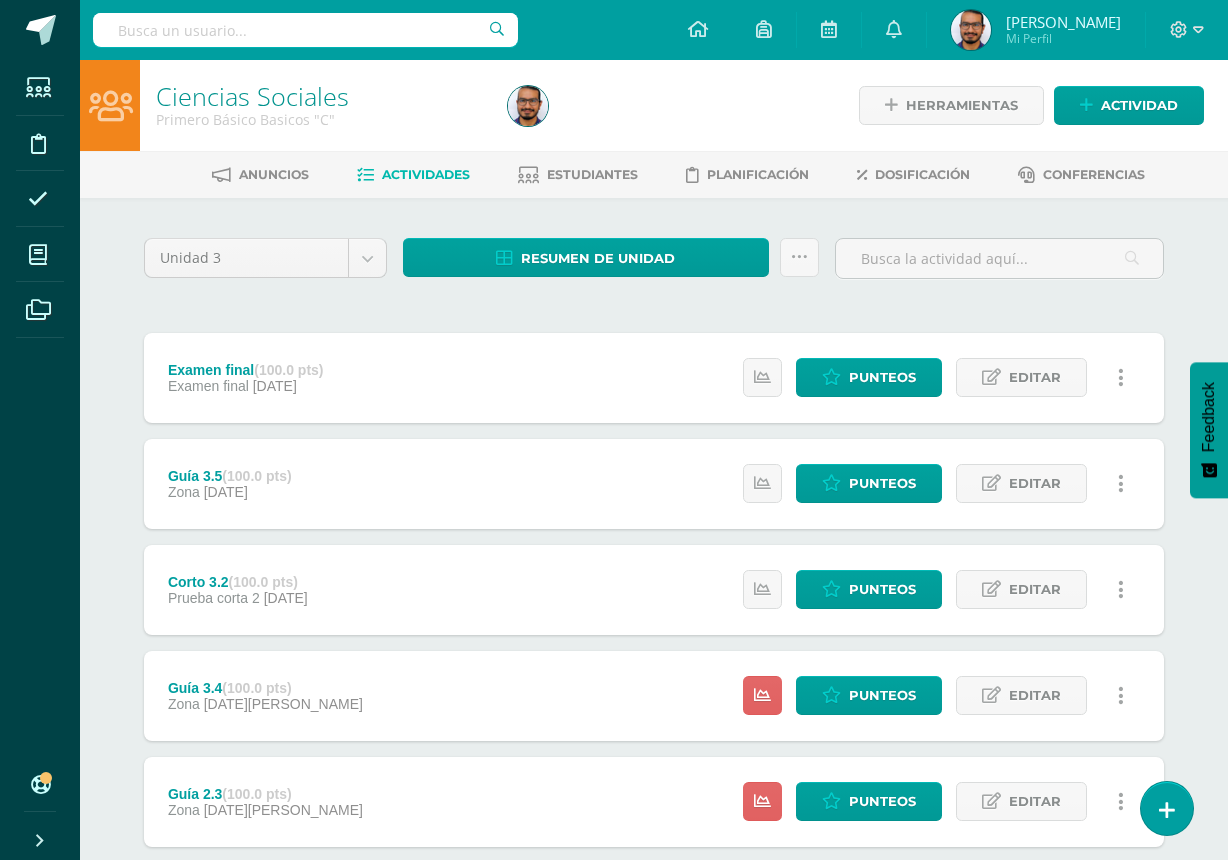 click at bounding box center [680, 105] 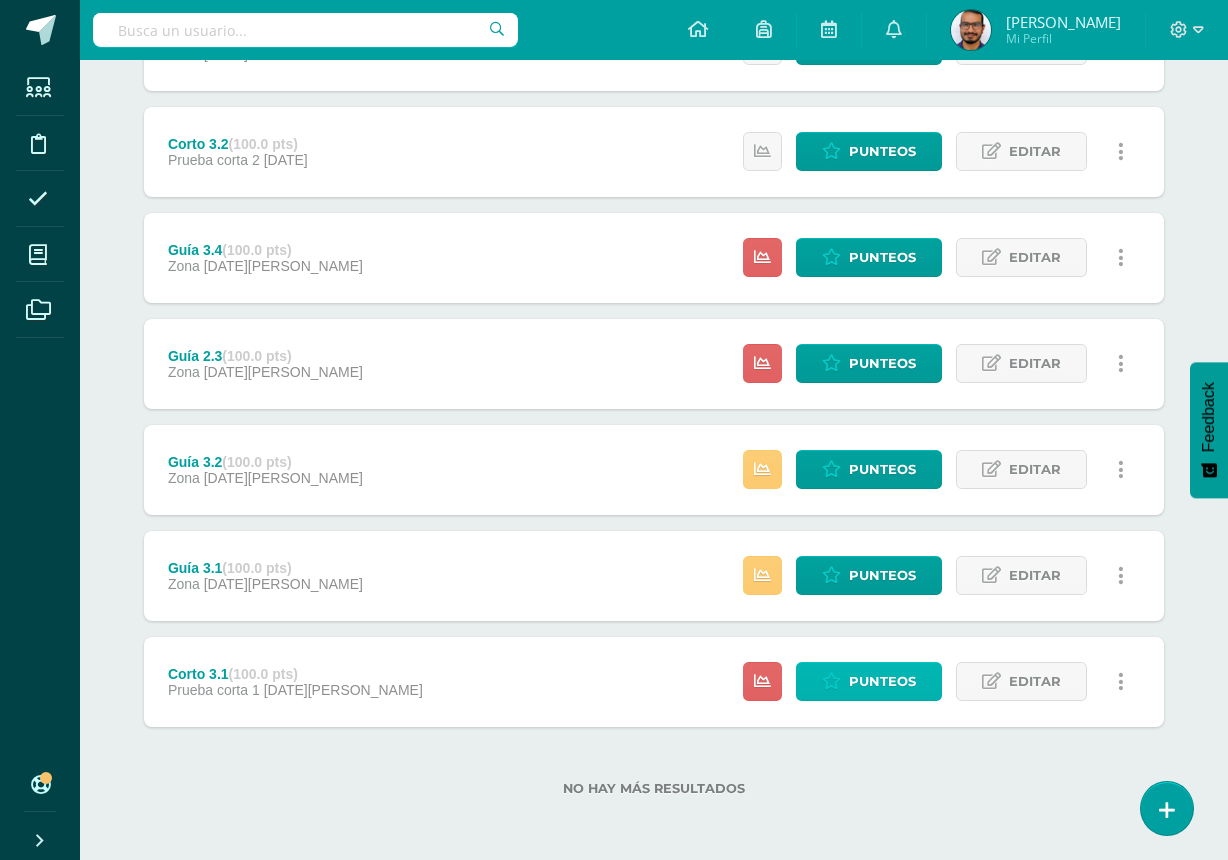 click on "Punteos" at bounding box center [882, 681] 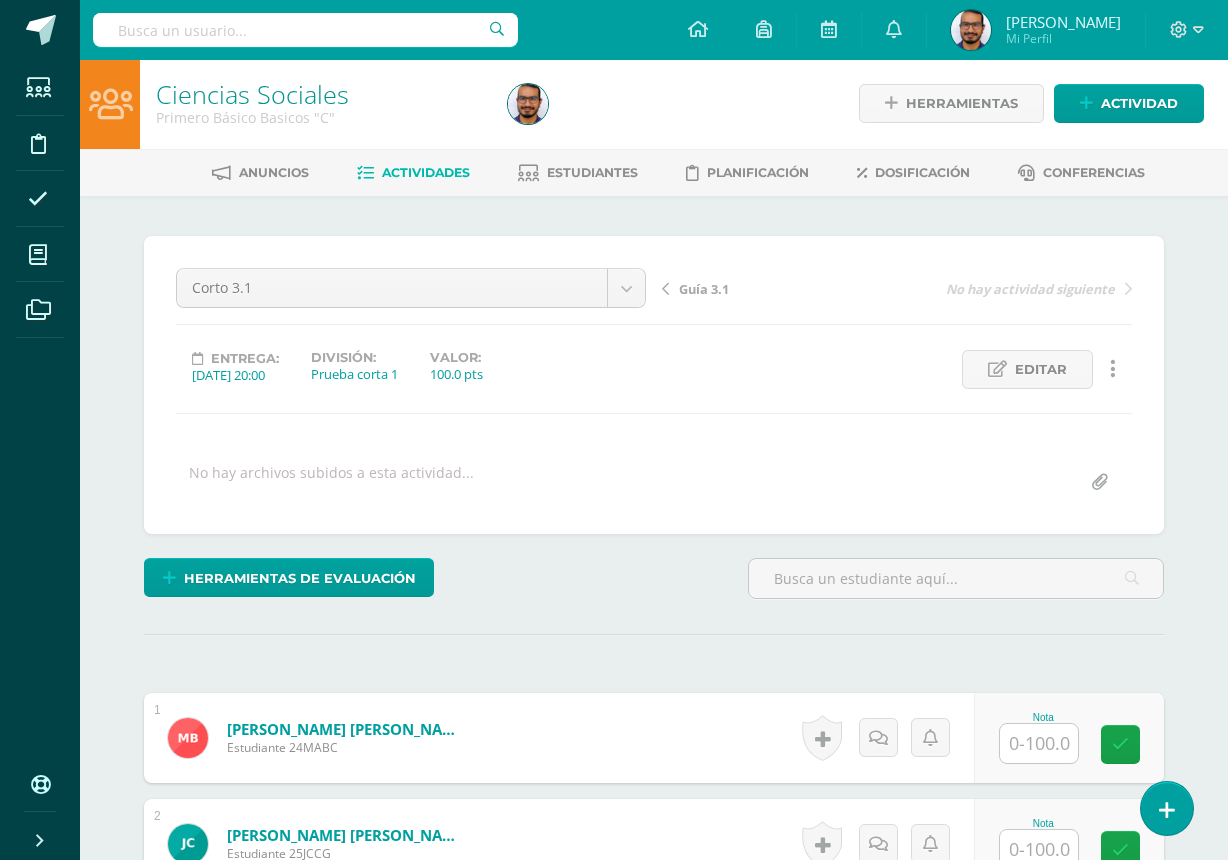 scroll, scrollTop: 3, scrollLeft: 0, axis: vertical 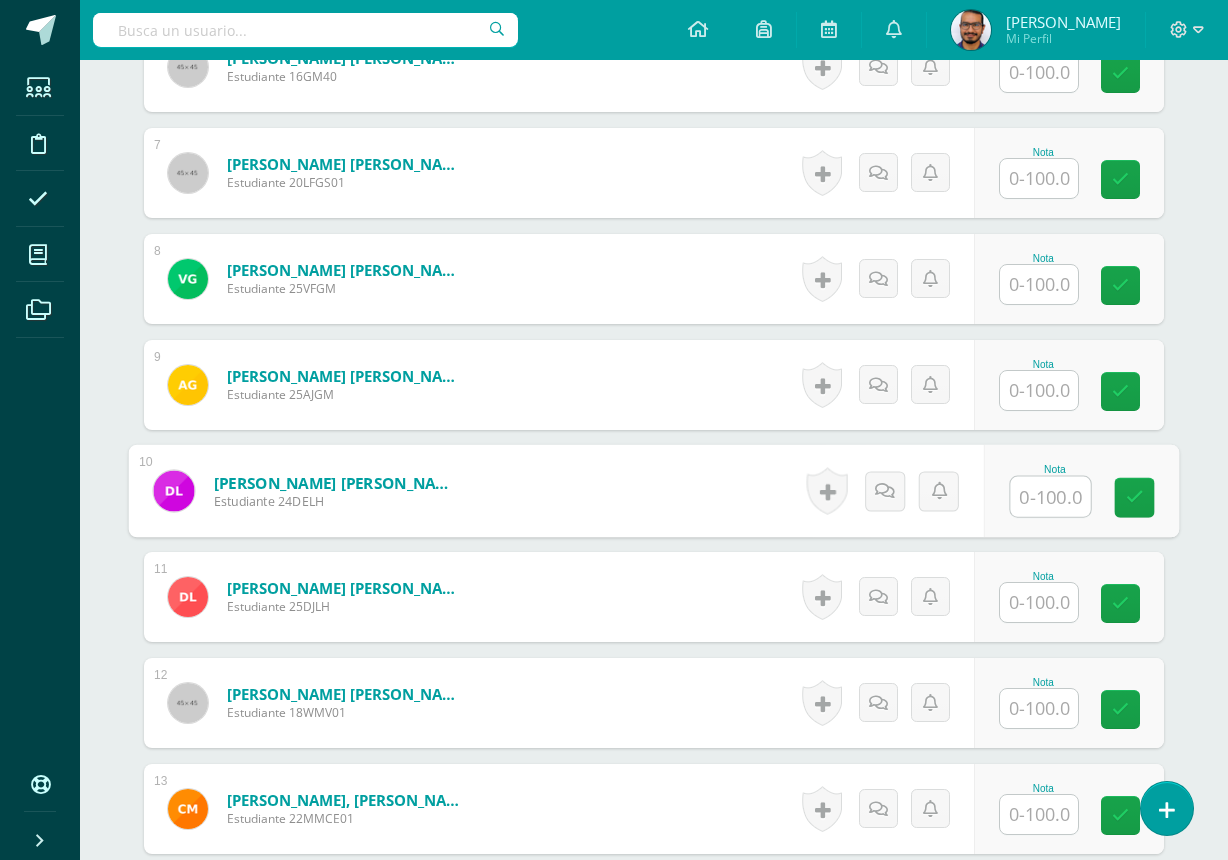 click at bounding box center [1051, 497] 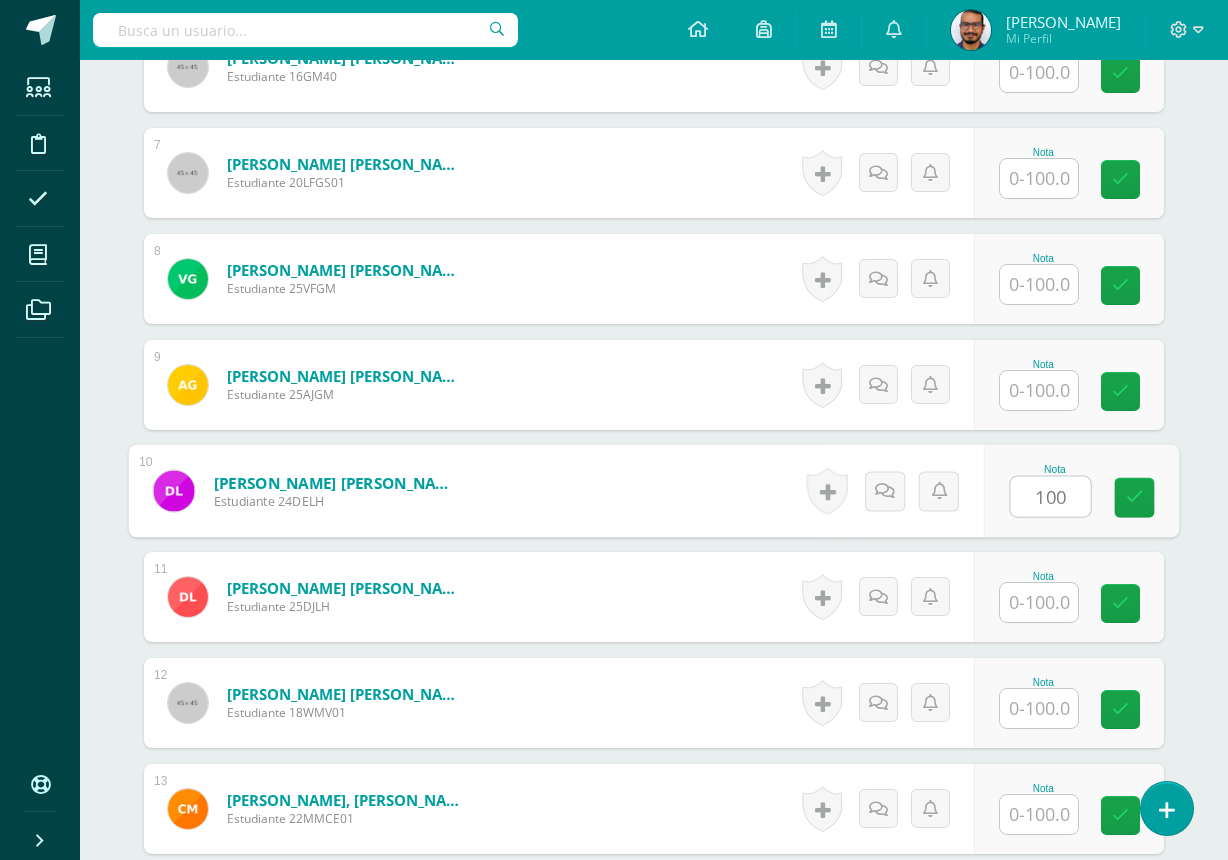 type on "100" 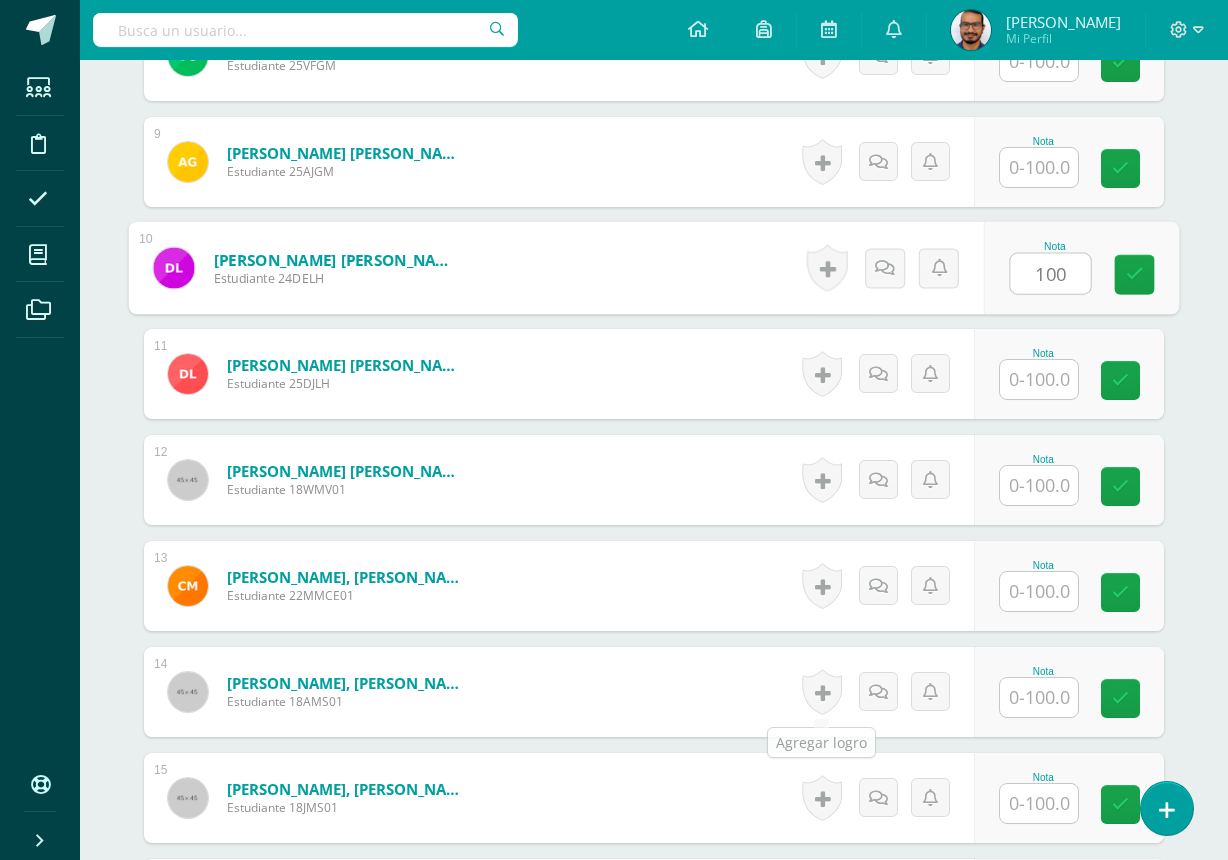 scroll, scrollTop: 1603, scrollLeft: 0, axis: vertical 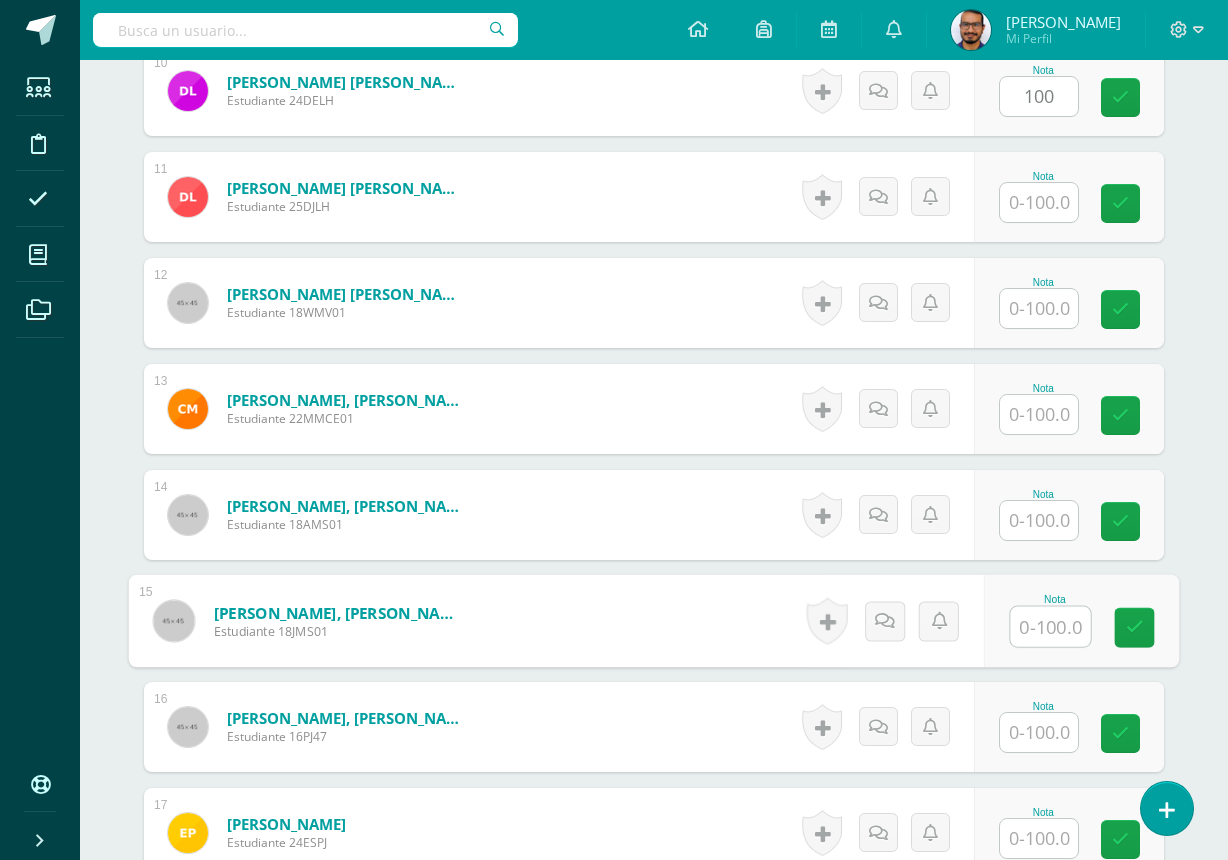 click at bounding box center [1051, 627] 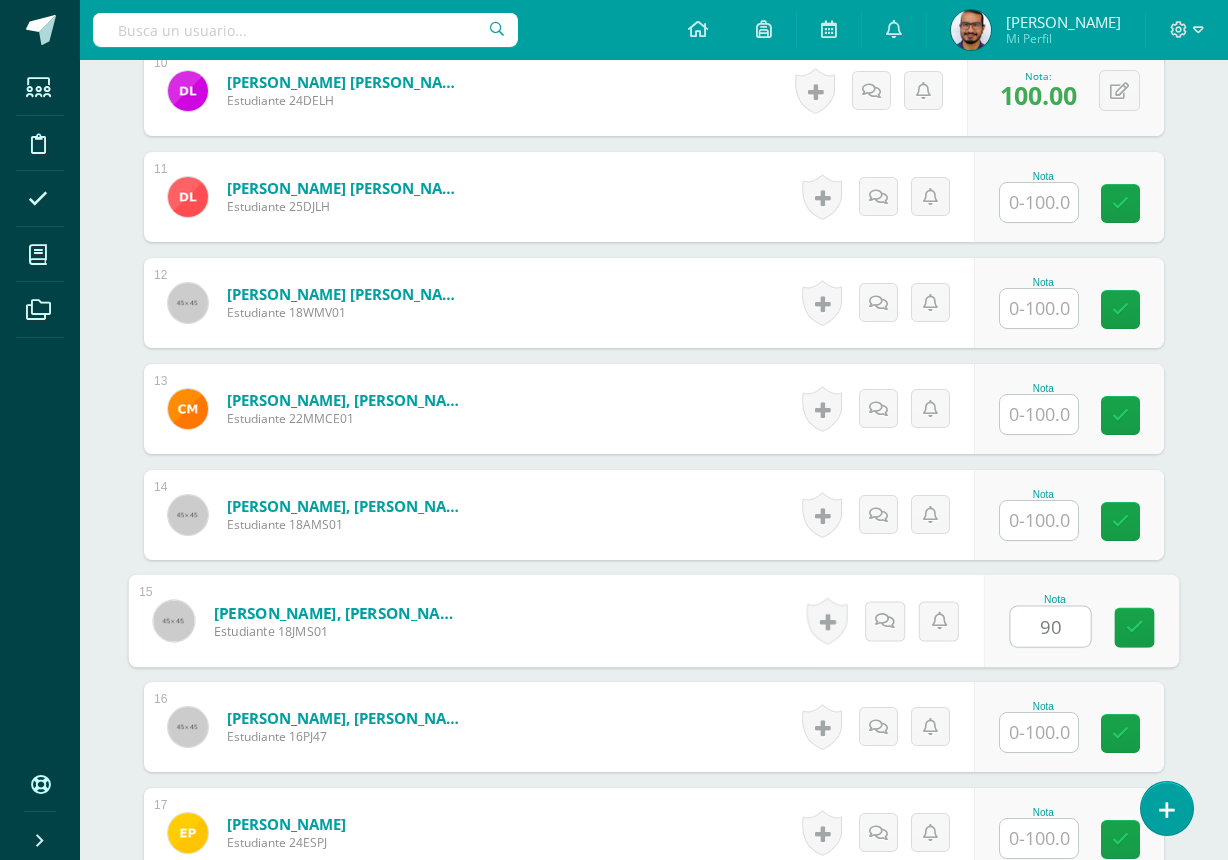type on "90" 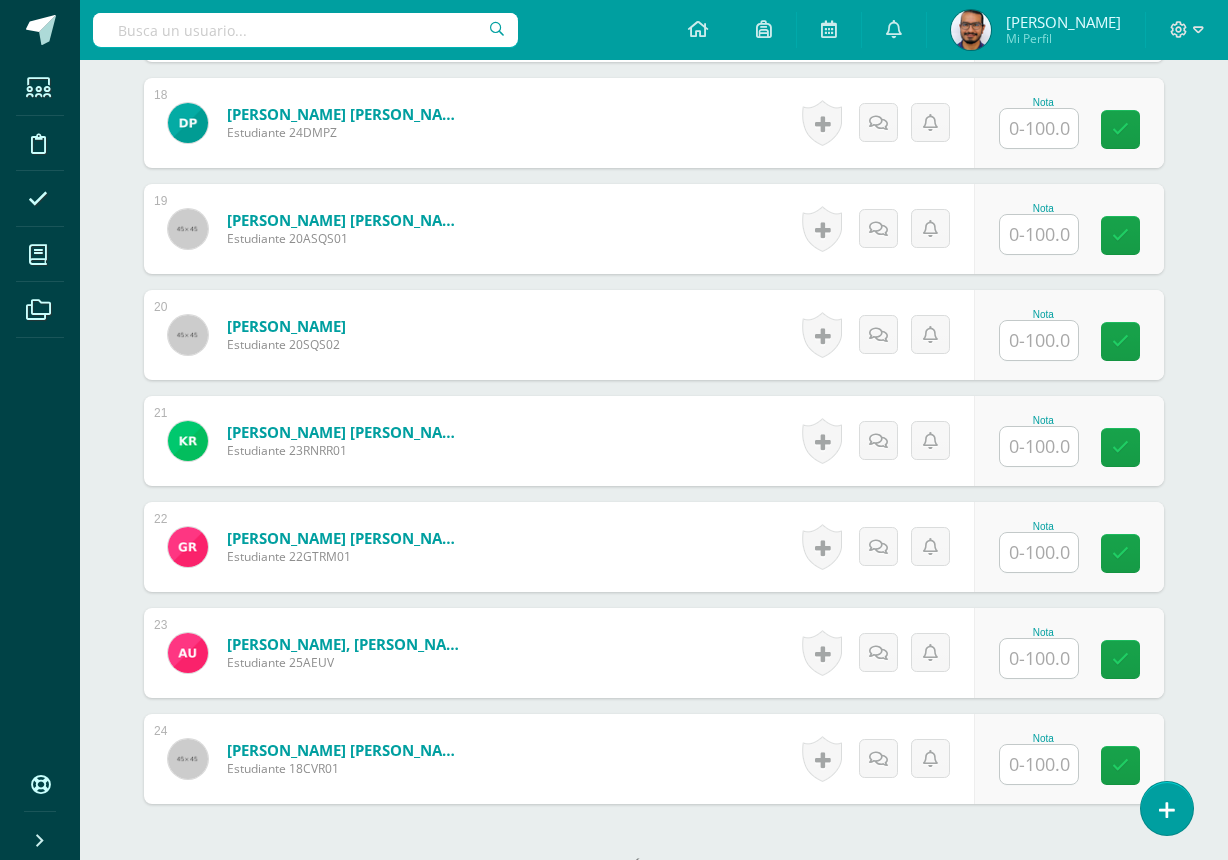 scroll, scrollTop: 2592, scrollLeft: 0, axis: vertical 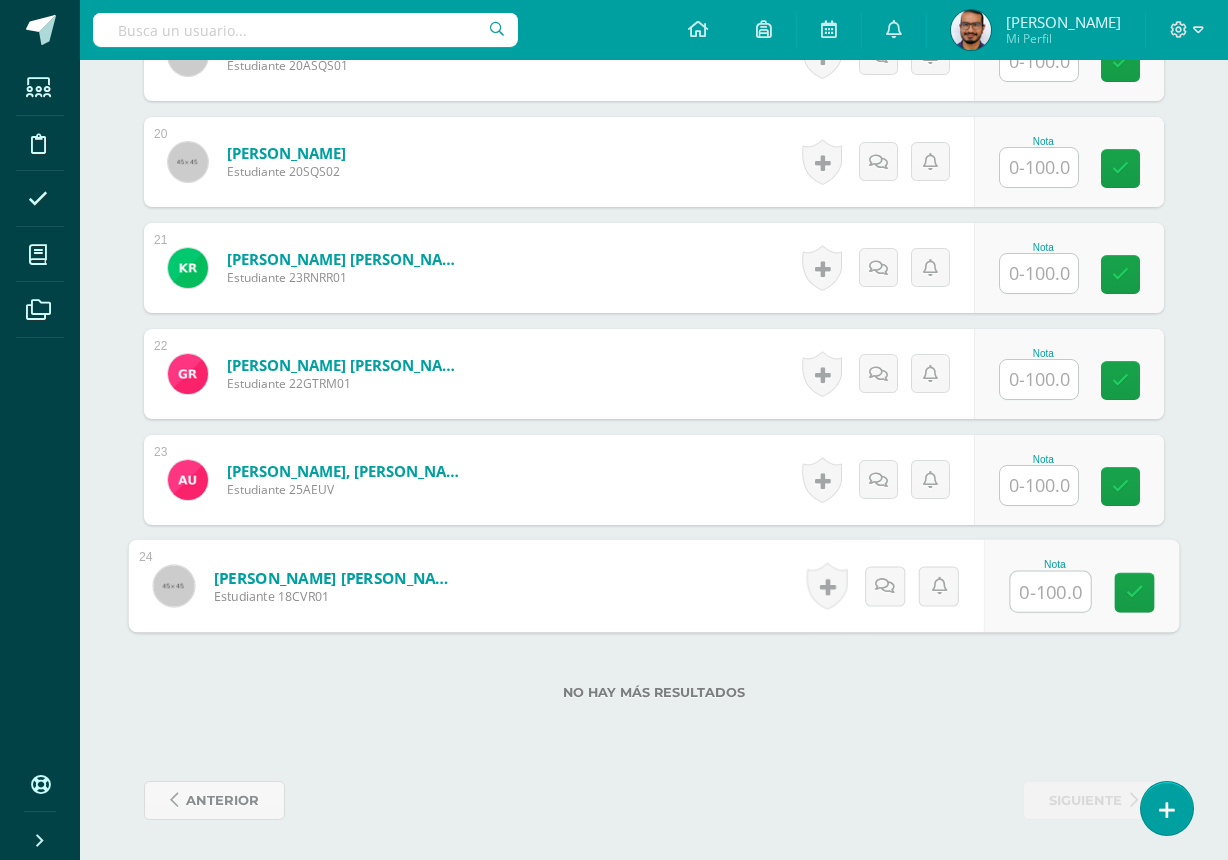 click at bounding box center [1051, 592] 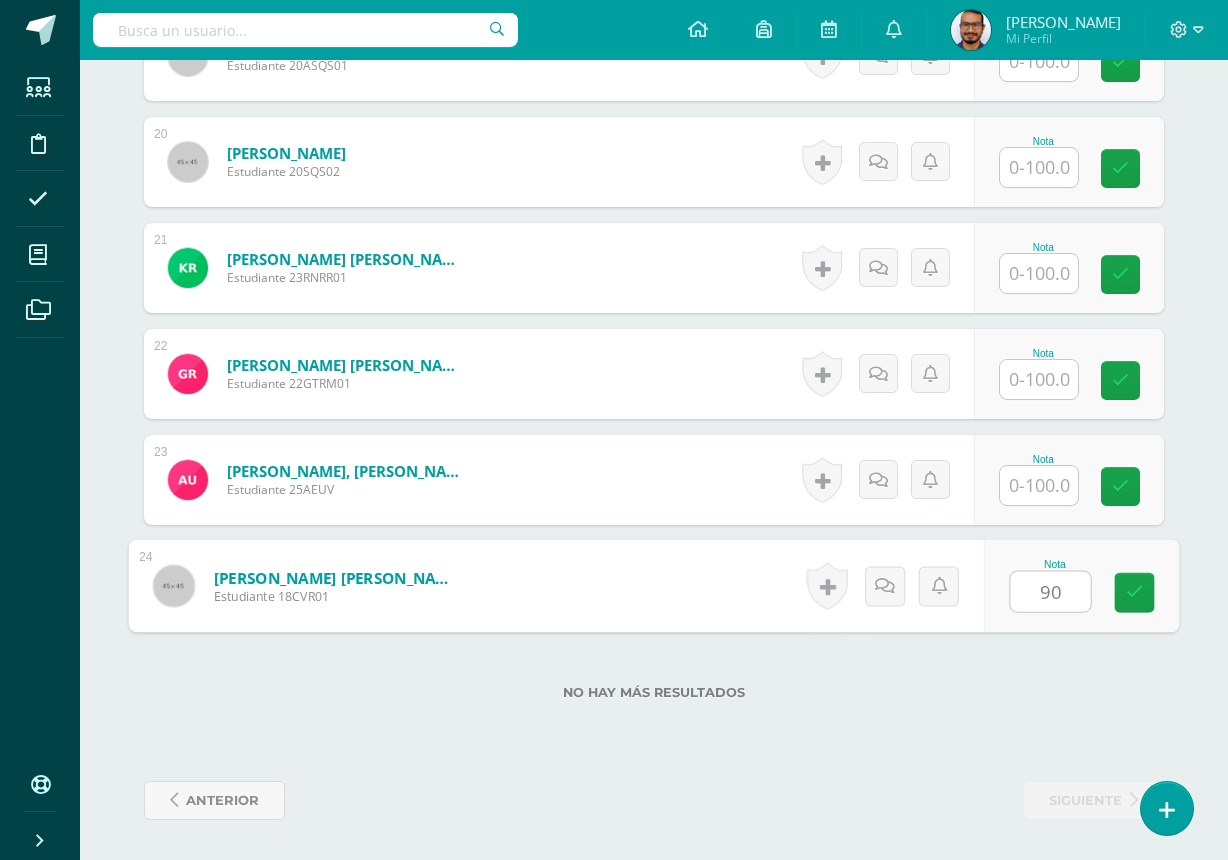 type on "90" 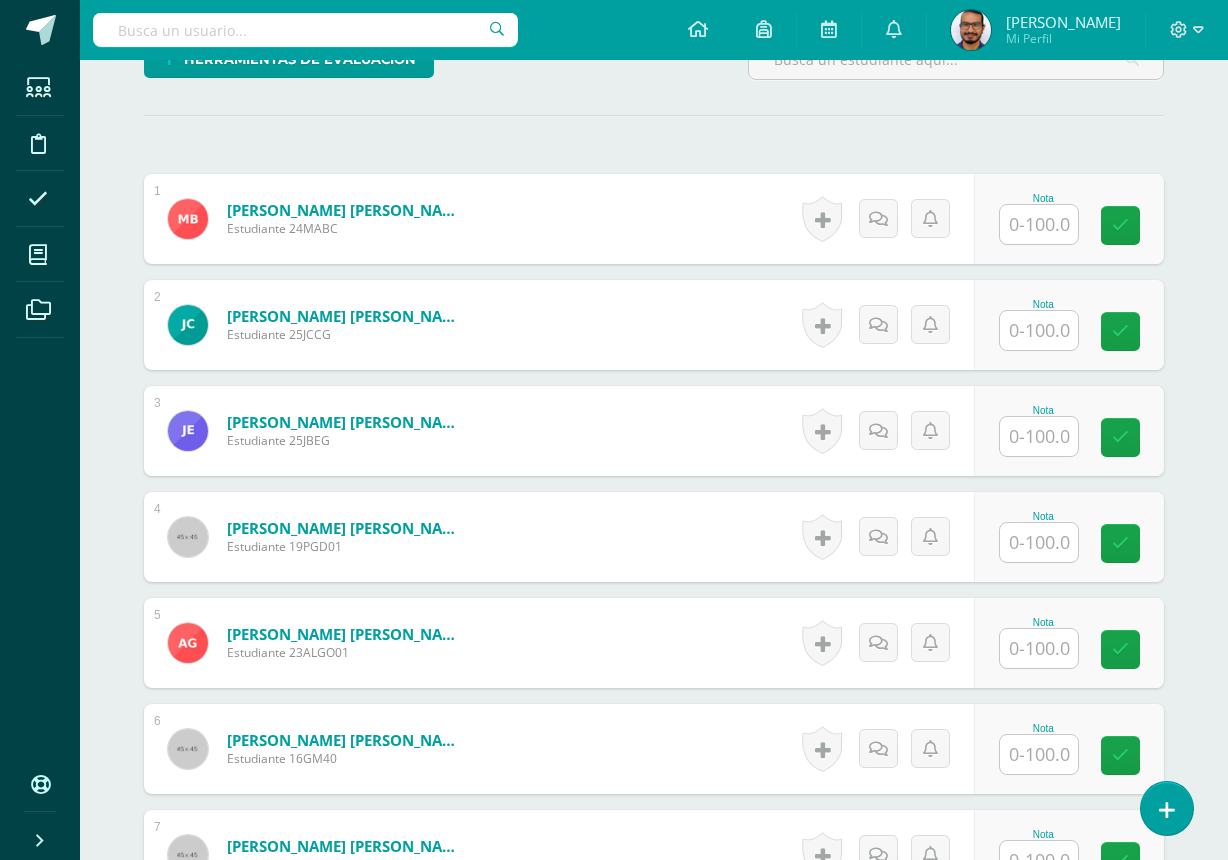 scroll, scrollTop: 492, scrollLeft: 0, axis: vertical 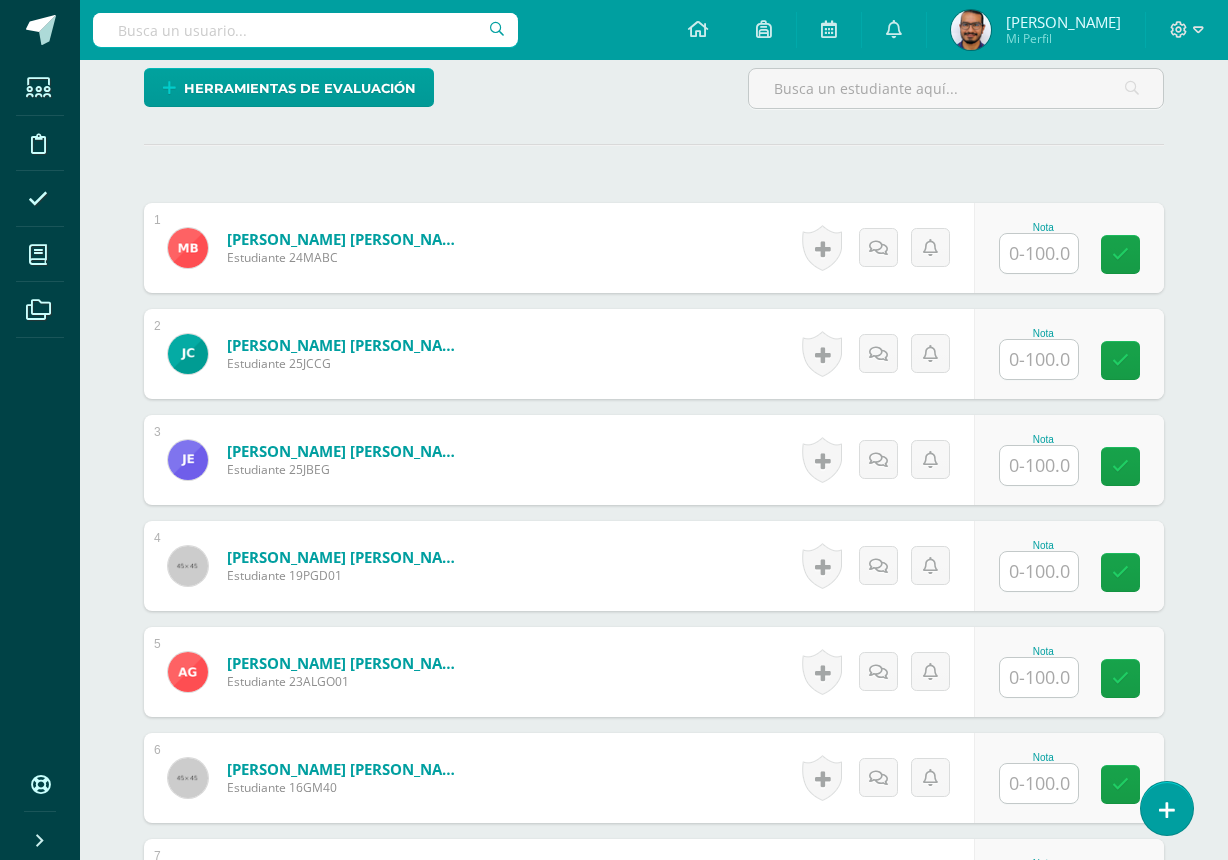 click at bounding box center [1039, 465] 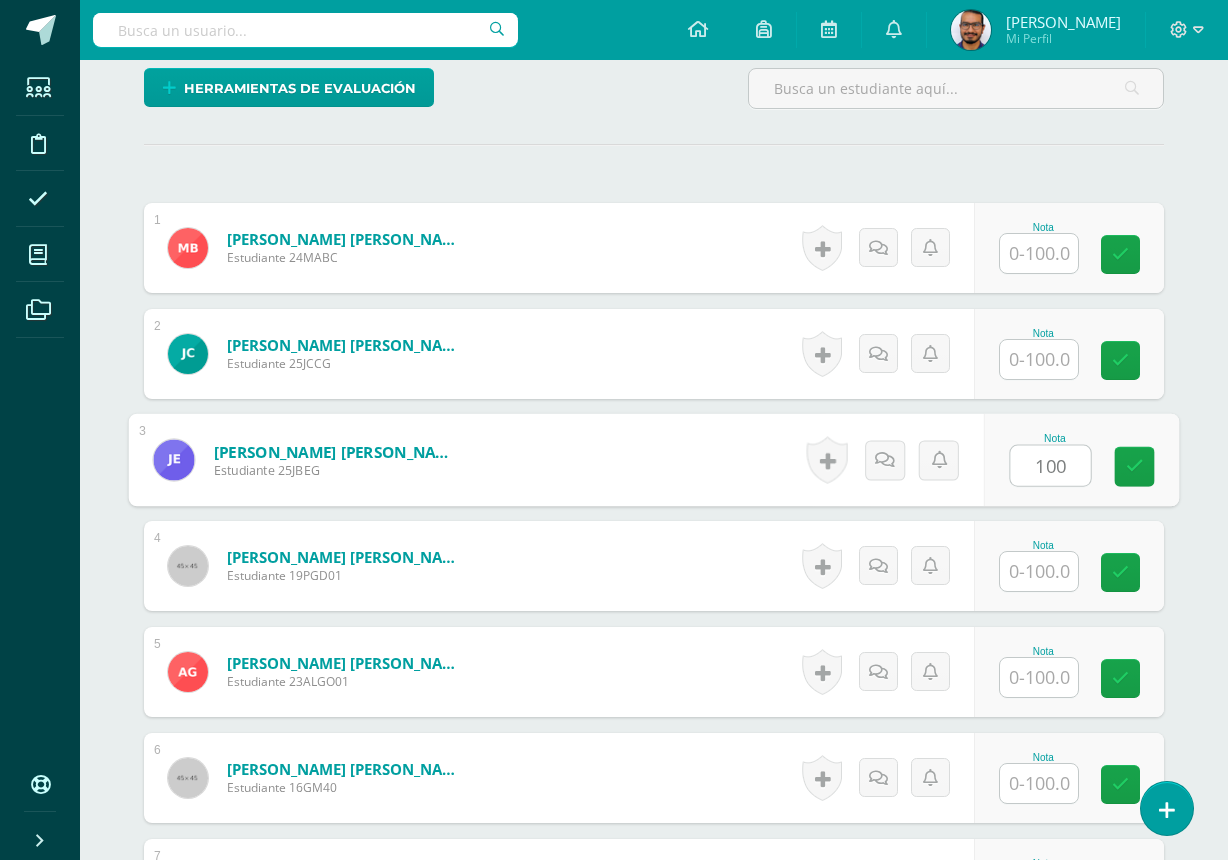 type on "100" 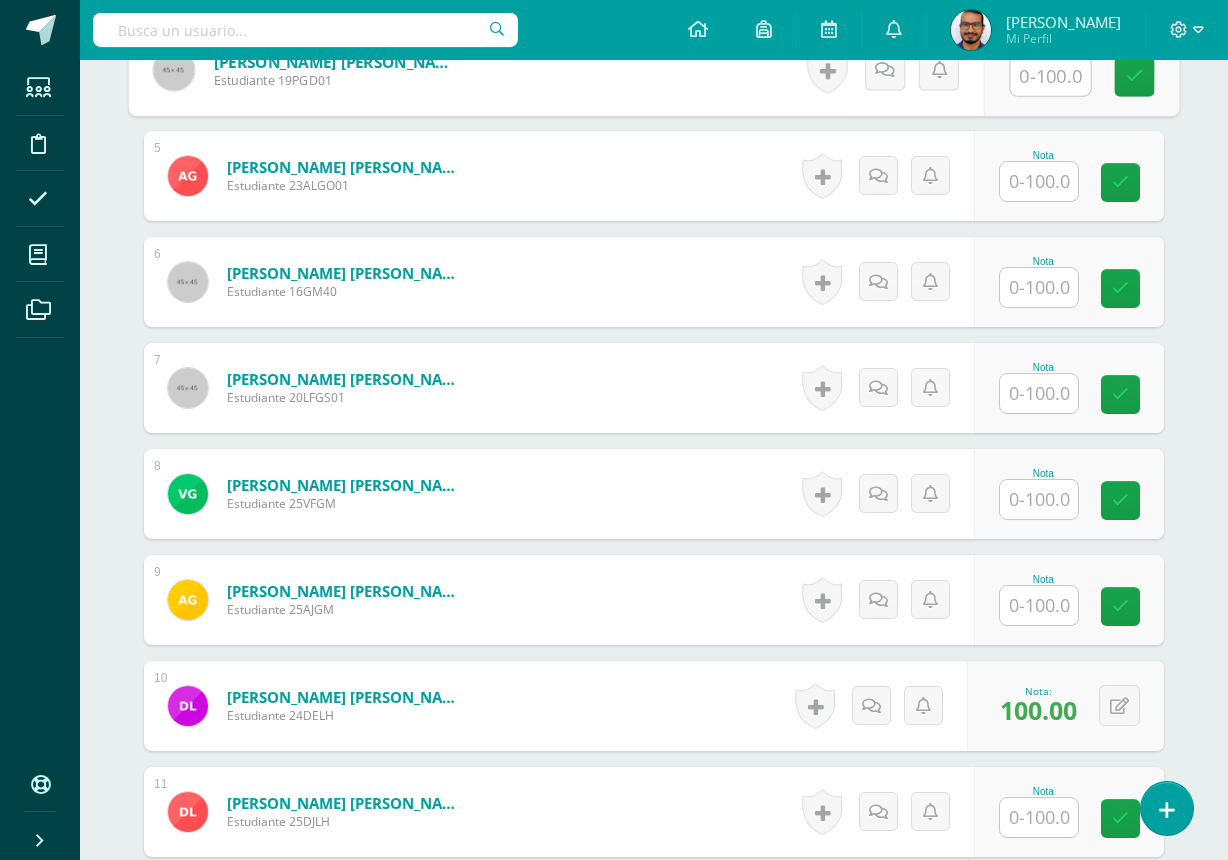 scroll, scrollTop: 992, scrollLeft: 0, axis: vertical 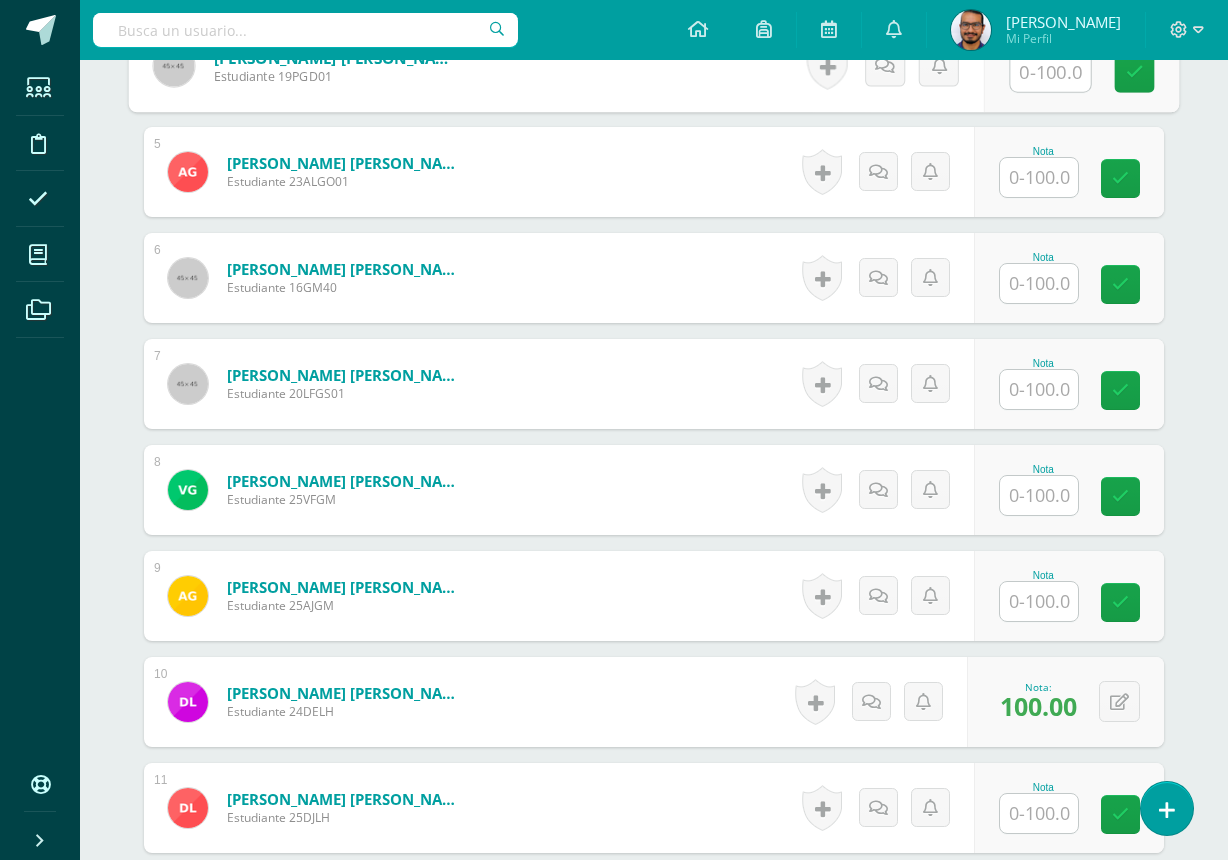 click at bounding box center (1039, 601) 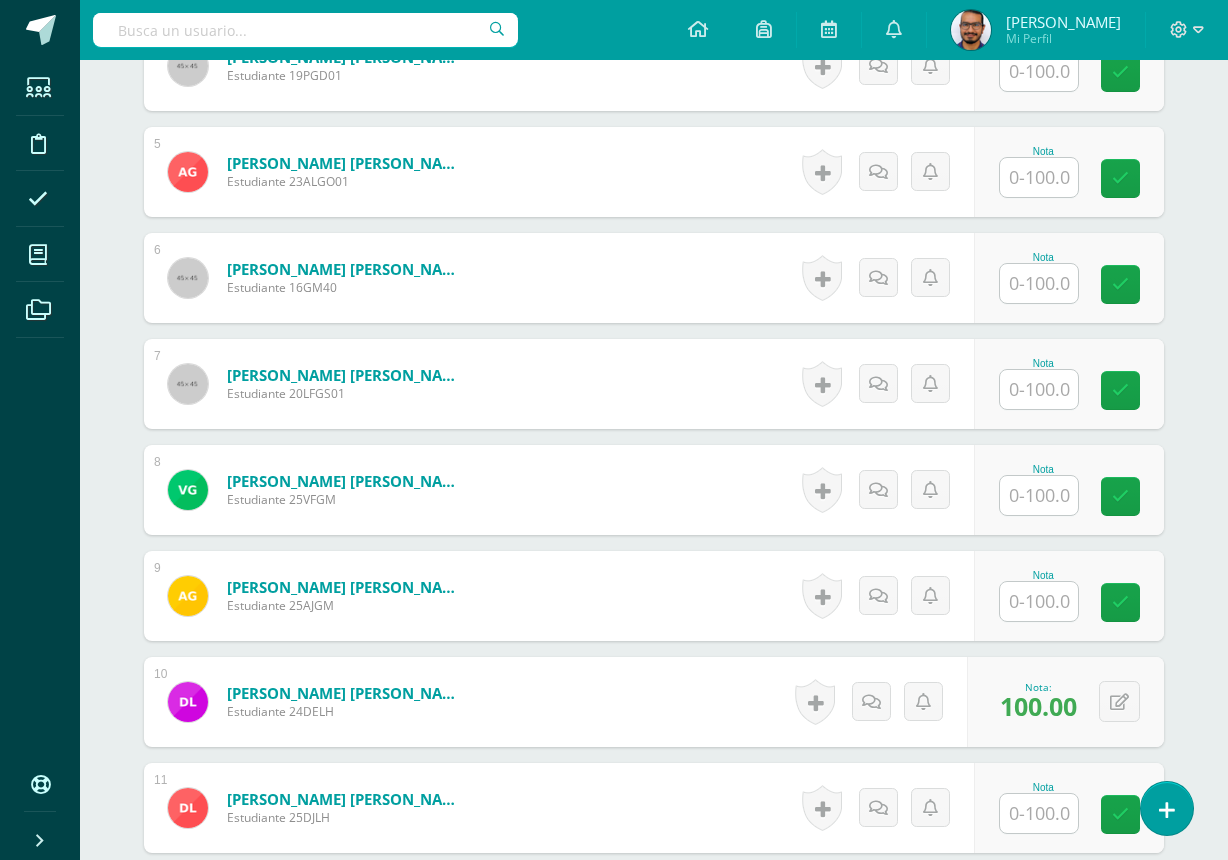 click at bounding box center [1039, 601] 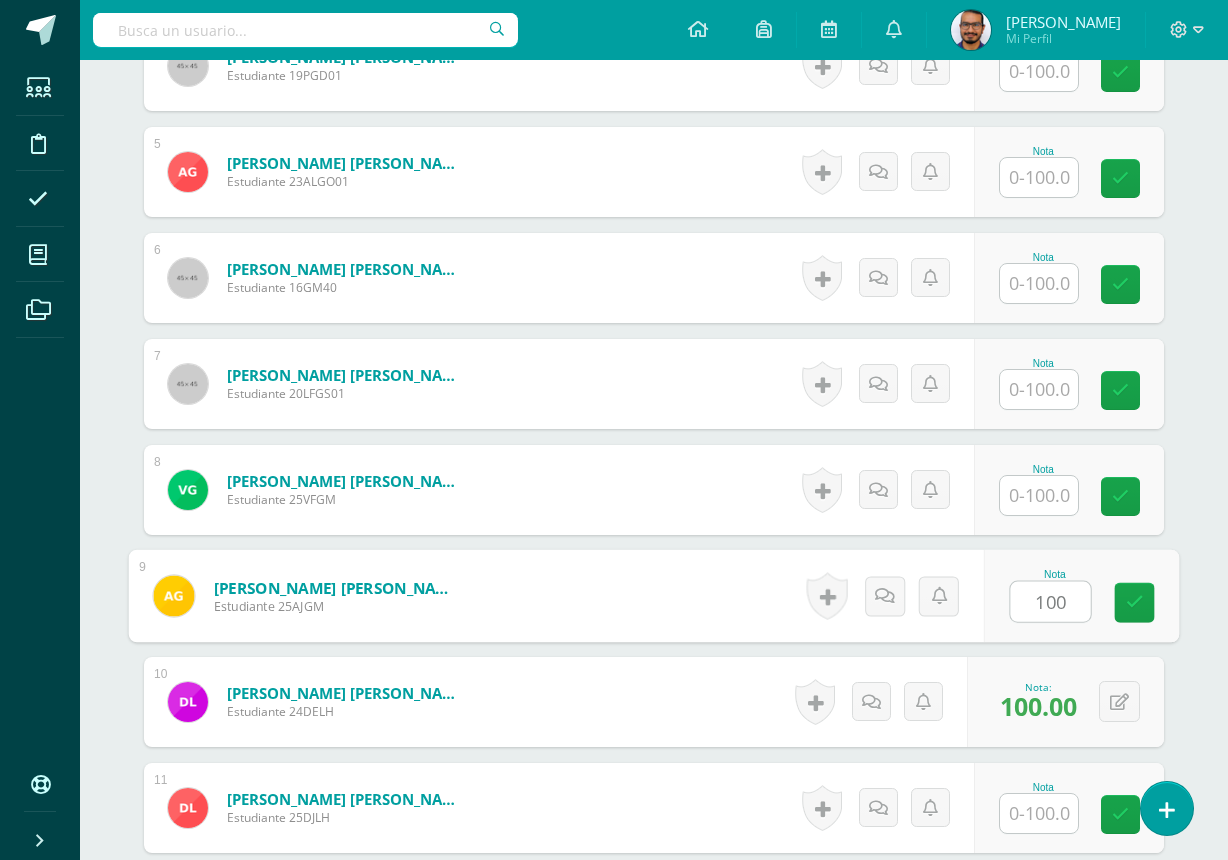 type on "100" 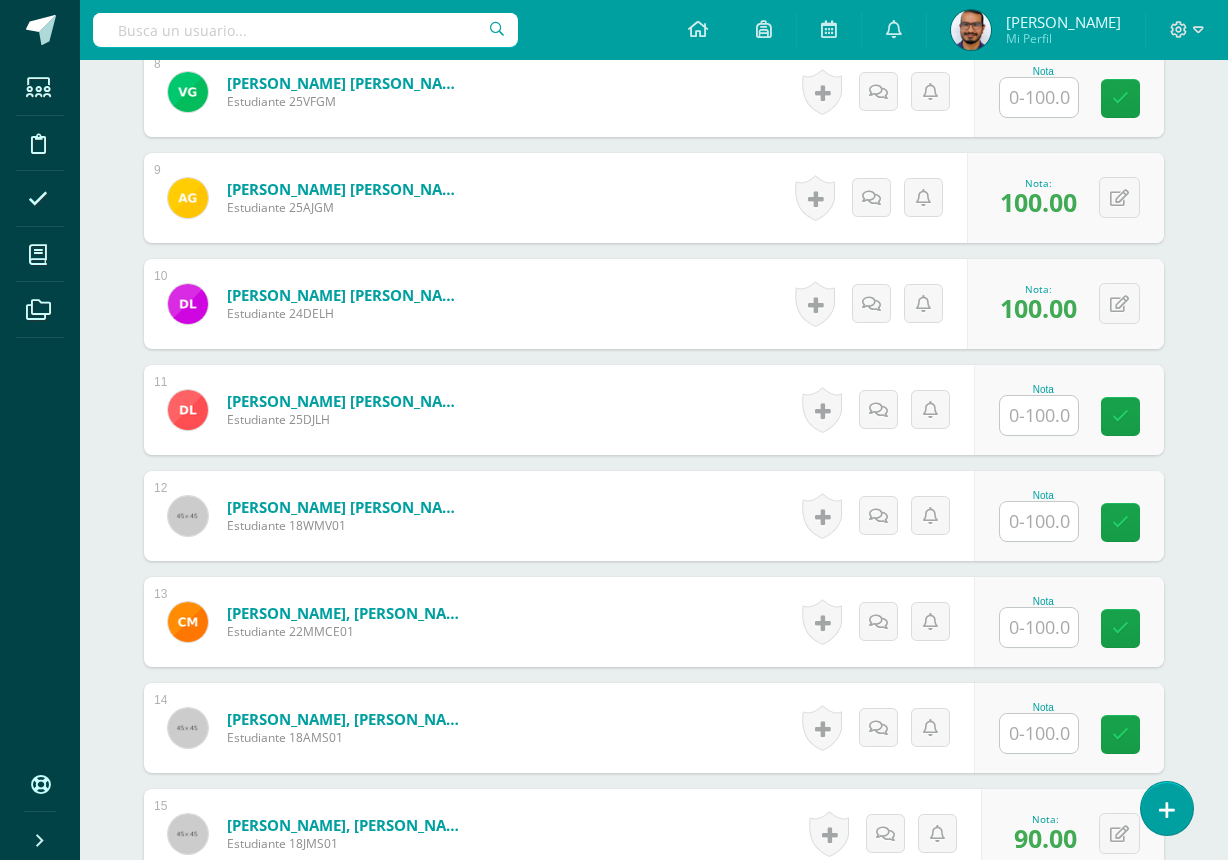 scroll, scrollTop: 1392, scrollLeft: 0, axis: vertical 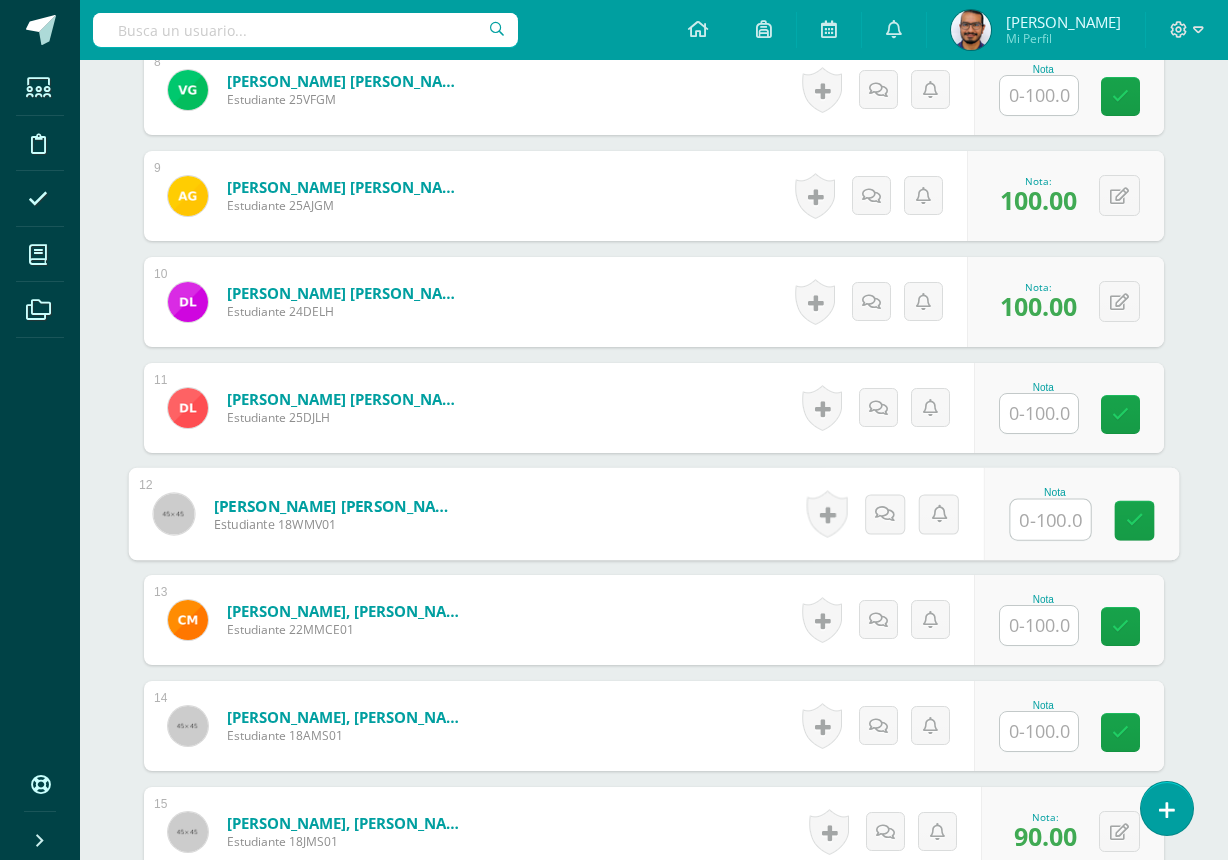 click at bounding box center [1051, 520] 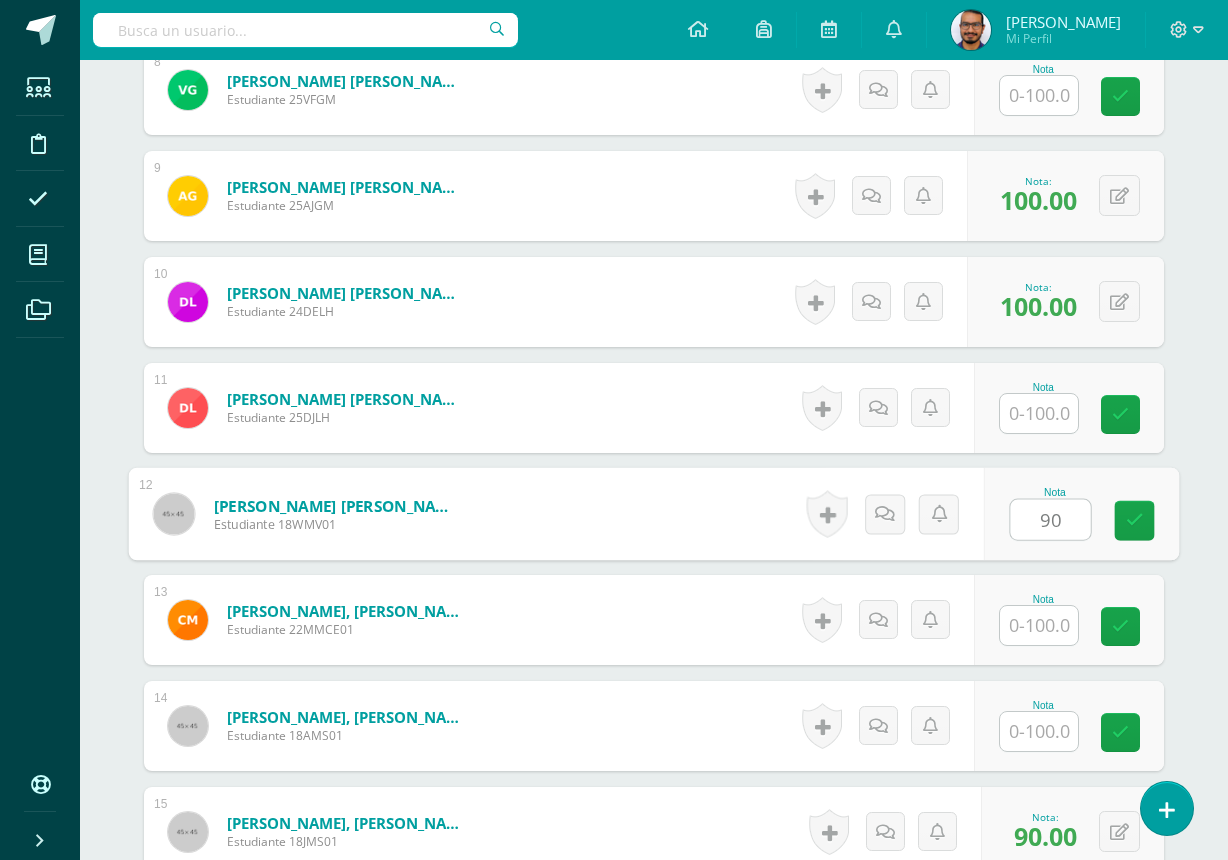 type on "90" 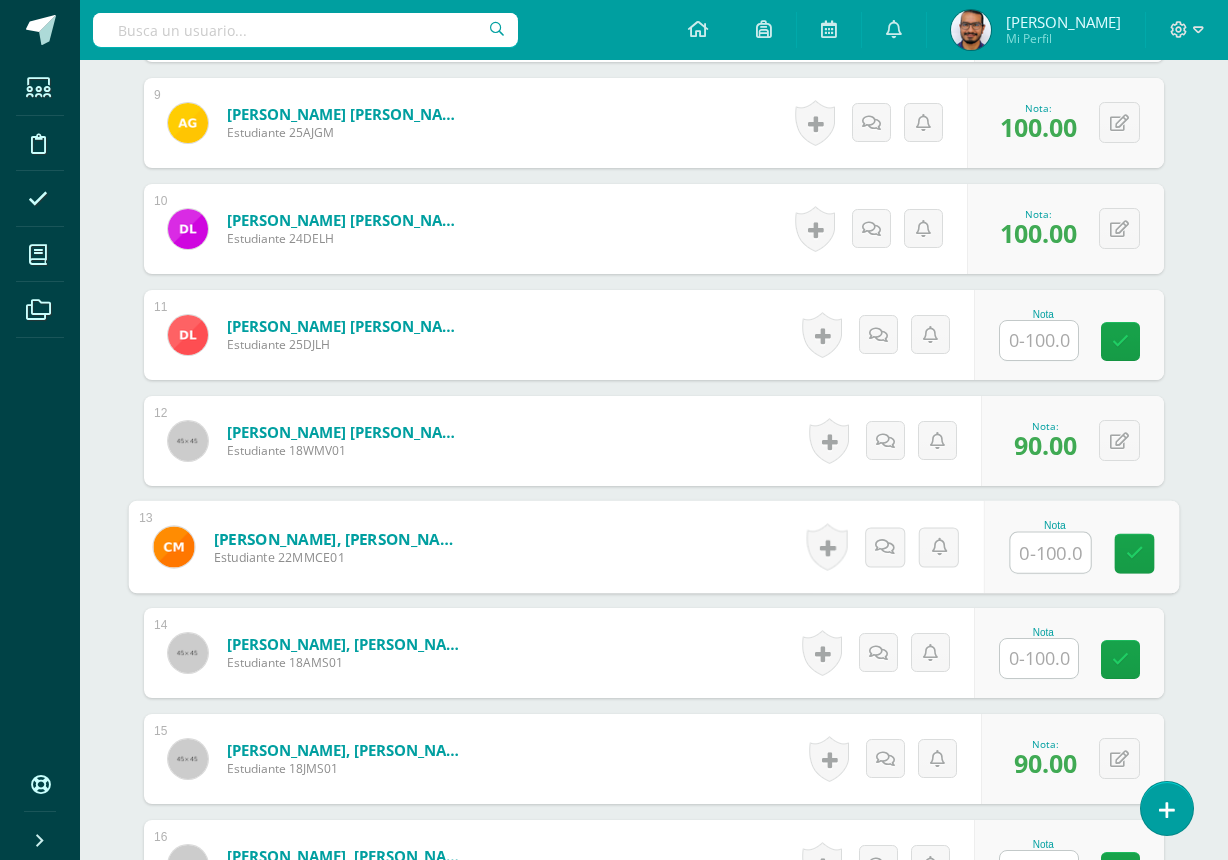 scroll, scrollTop: 1592, scrollLeft: 0, axis: vertical 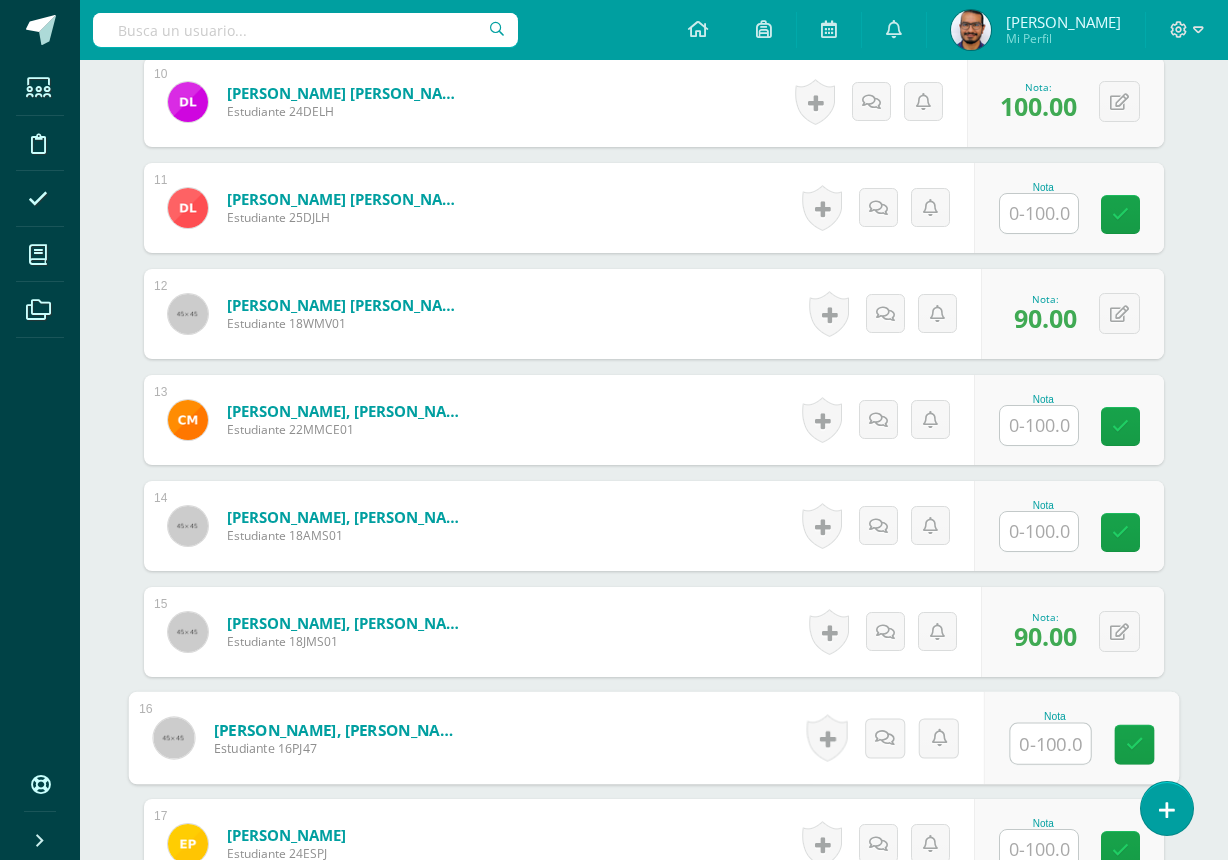 click at bounding box center (1051, 744) 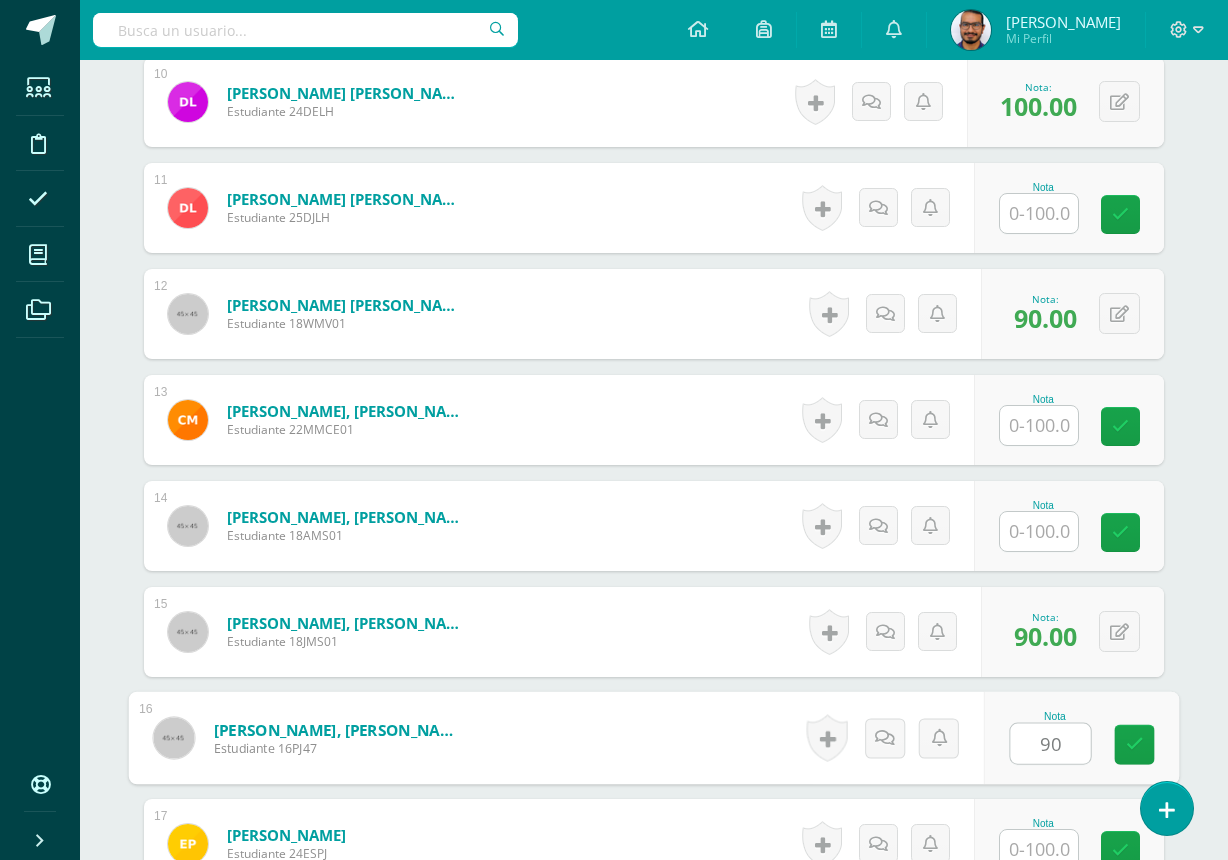 type on "90" 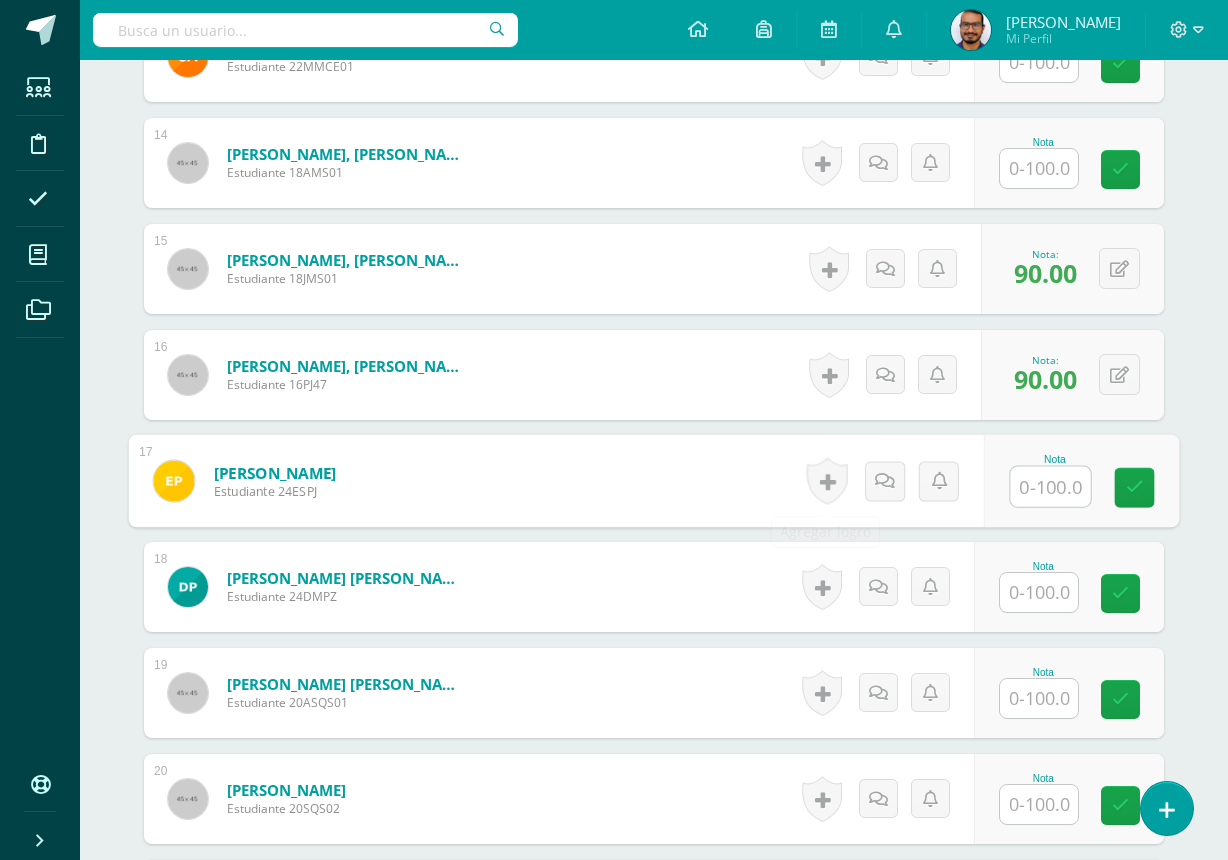 scroll, scrollTop: 2000, scrollLeft: 0, axis: vertical 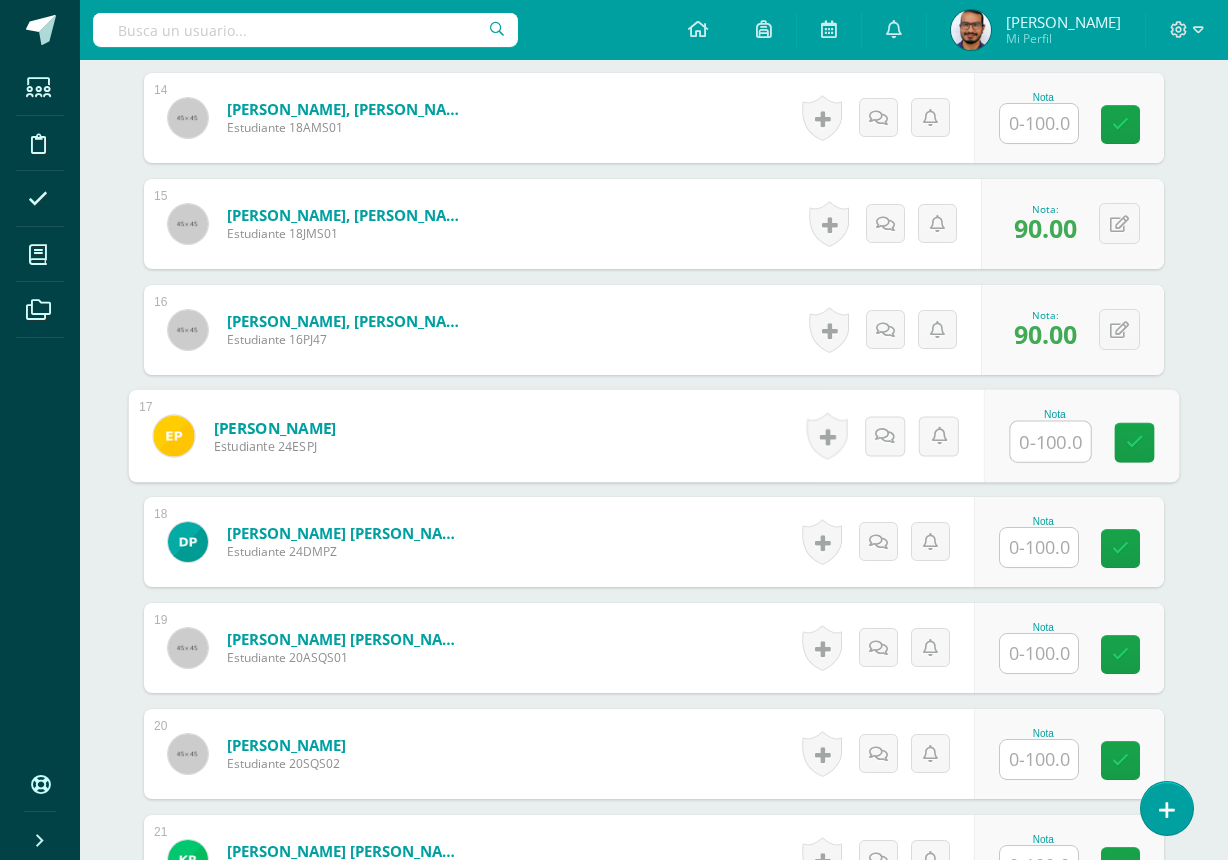 click at bounding box center (1039, 547) 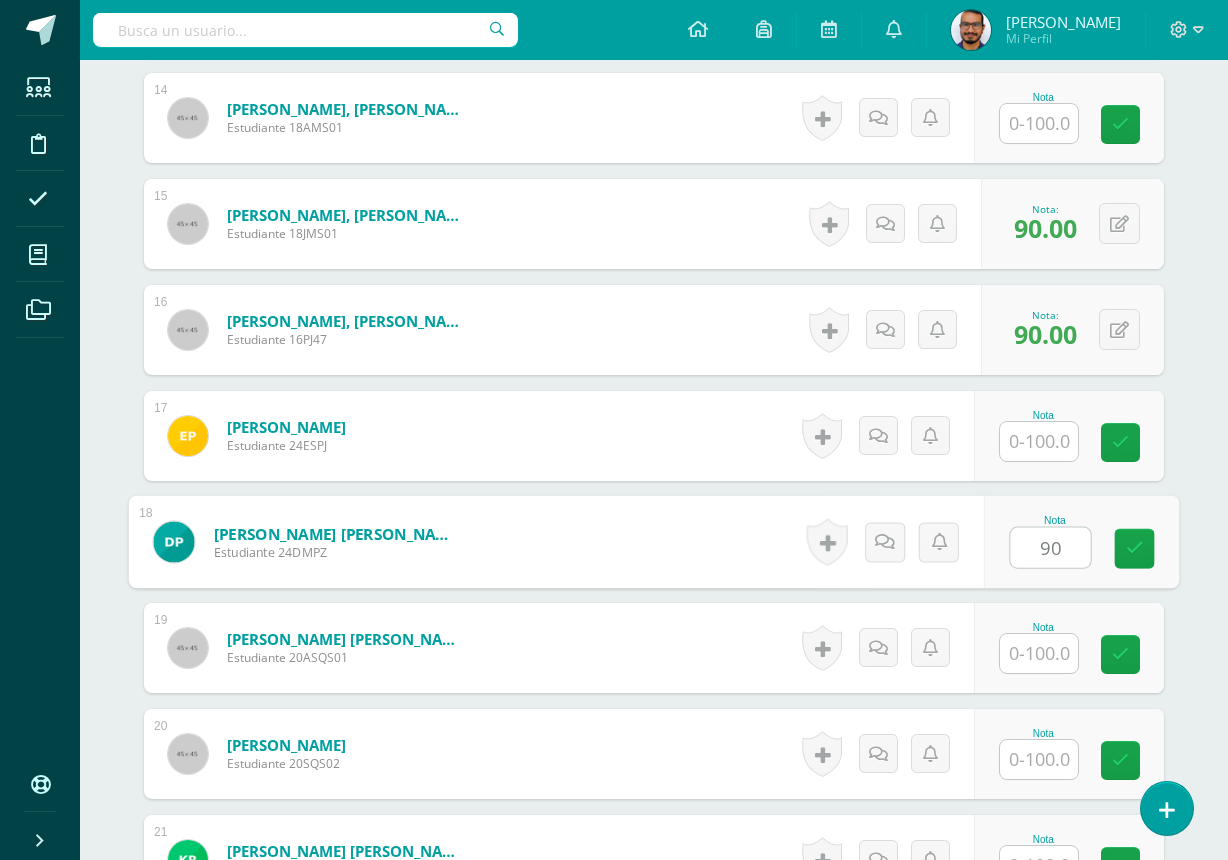 type on "90" 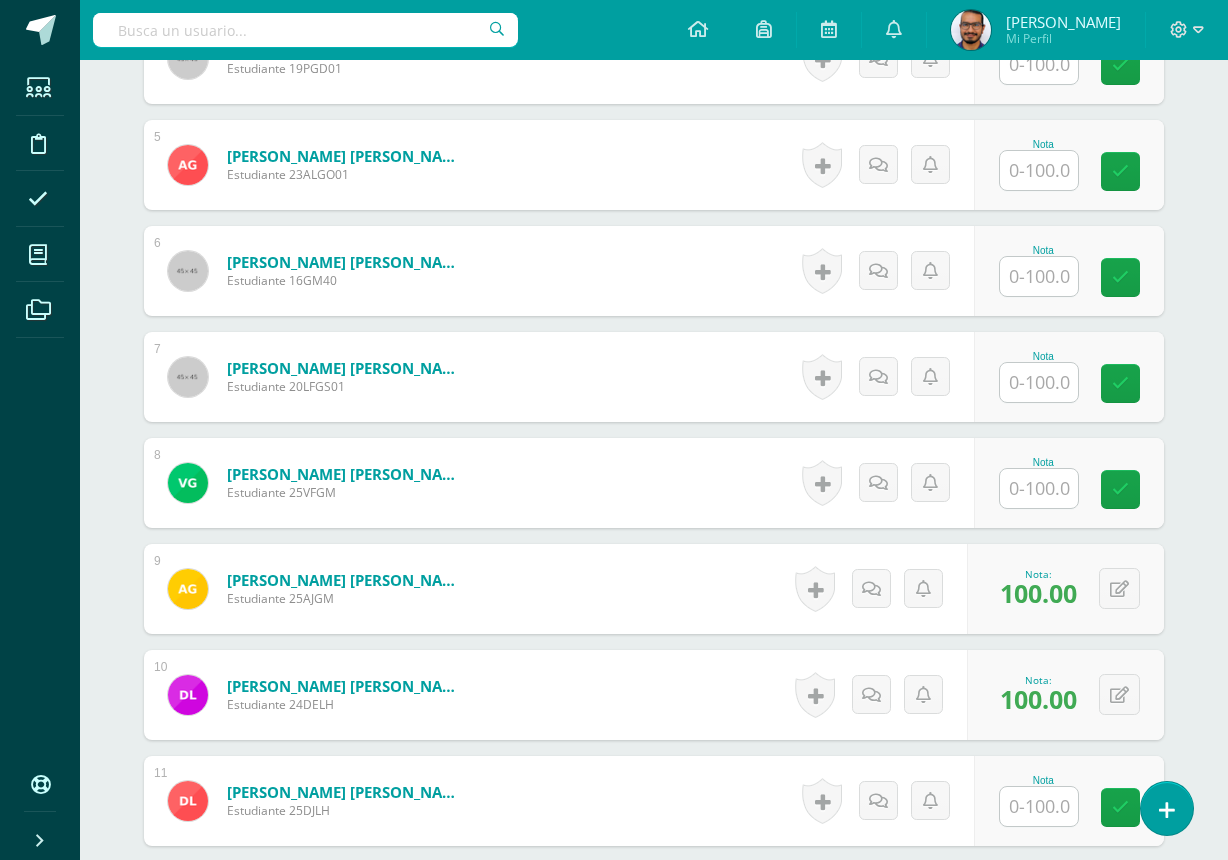scroll, scrollTop: 992, scrollLeft: 0, axis: vertical 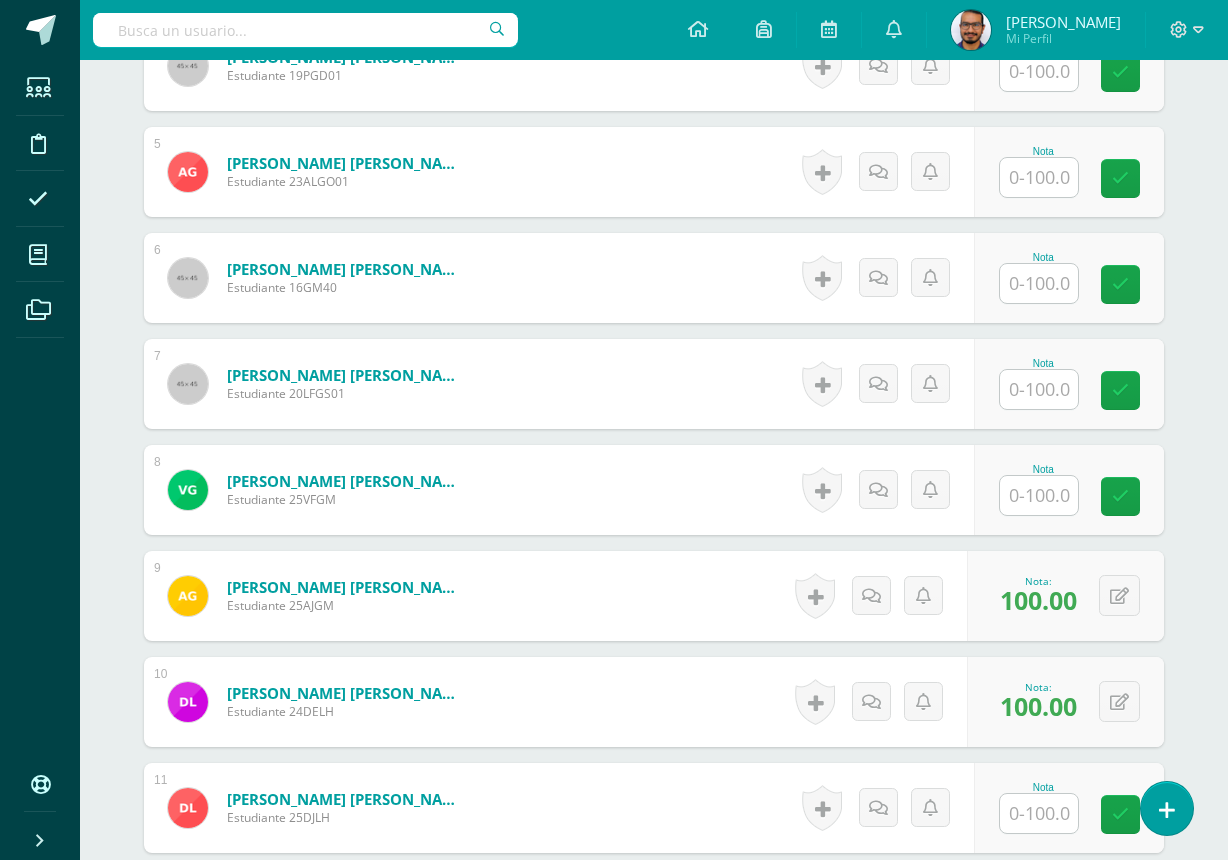click at bounding box center [1039, 177] 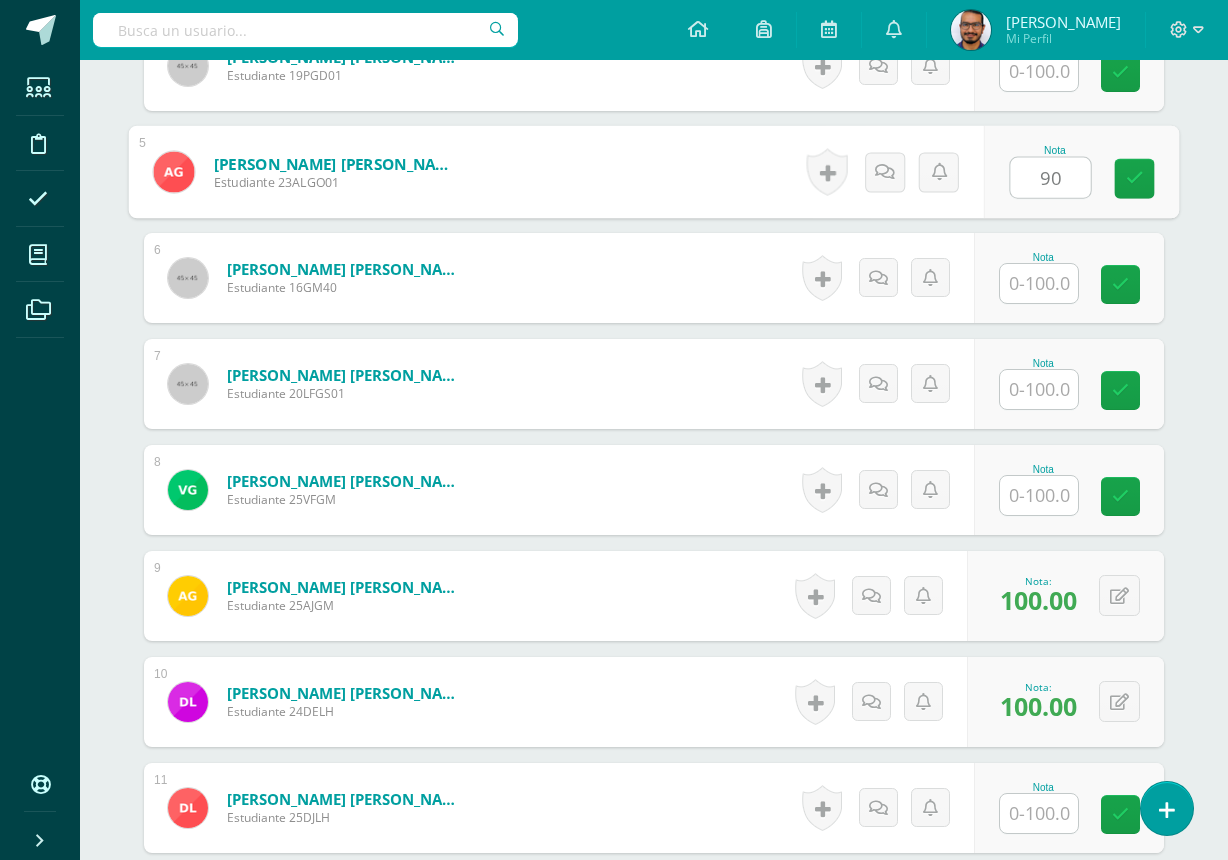type on "90" 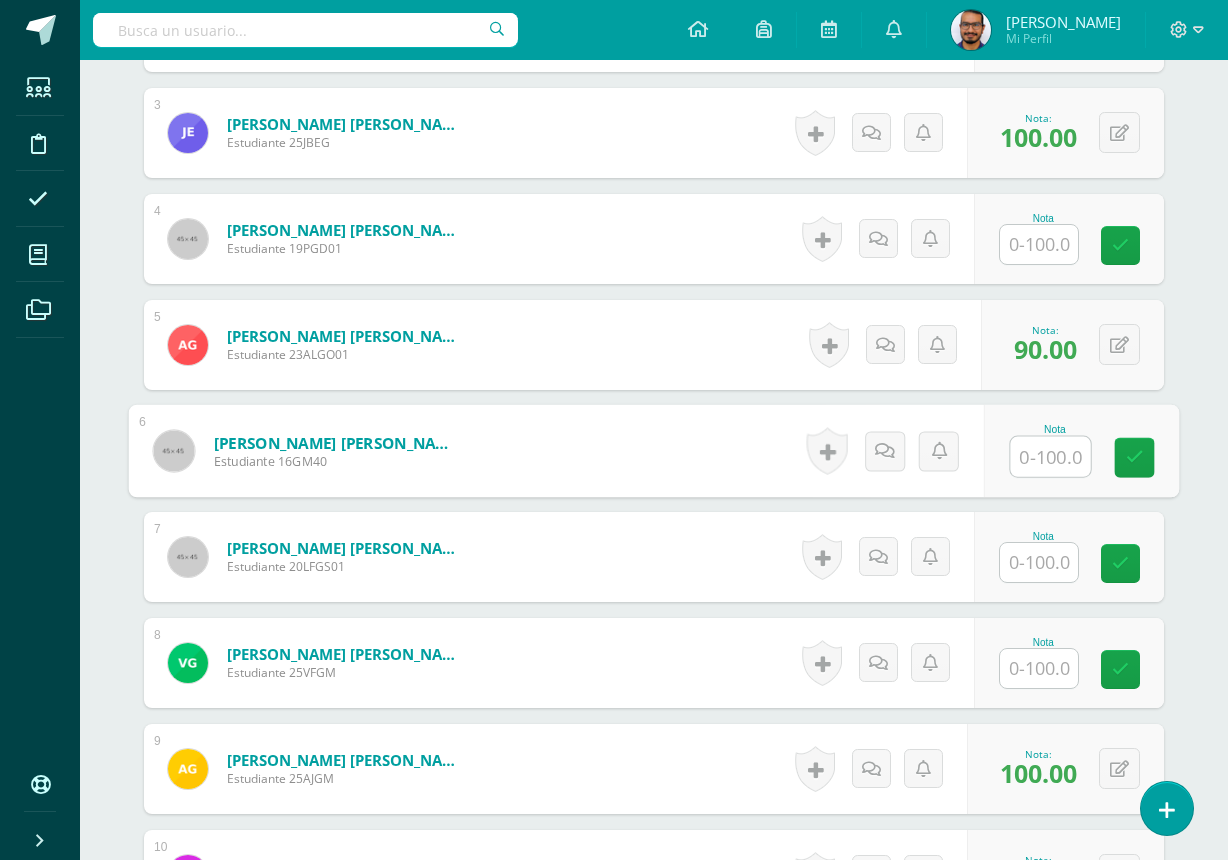 scroll, scrollTop: 692, scrollLeft: 0, axis: vertical 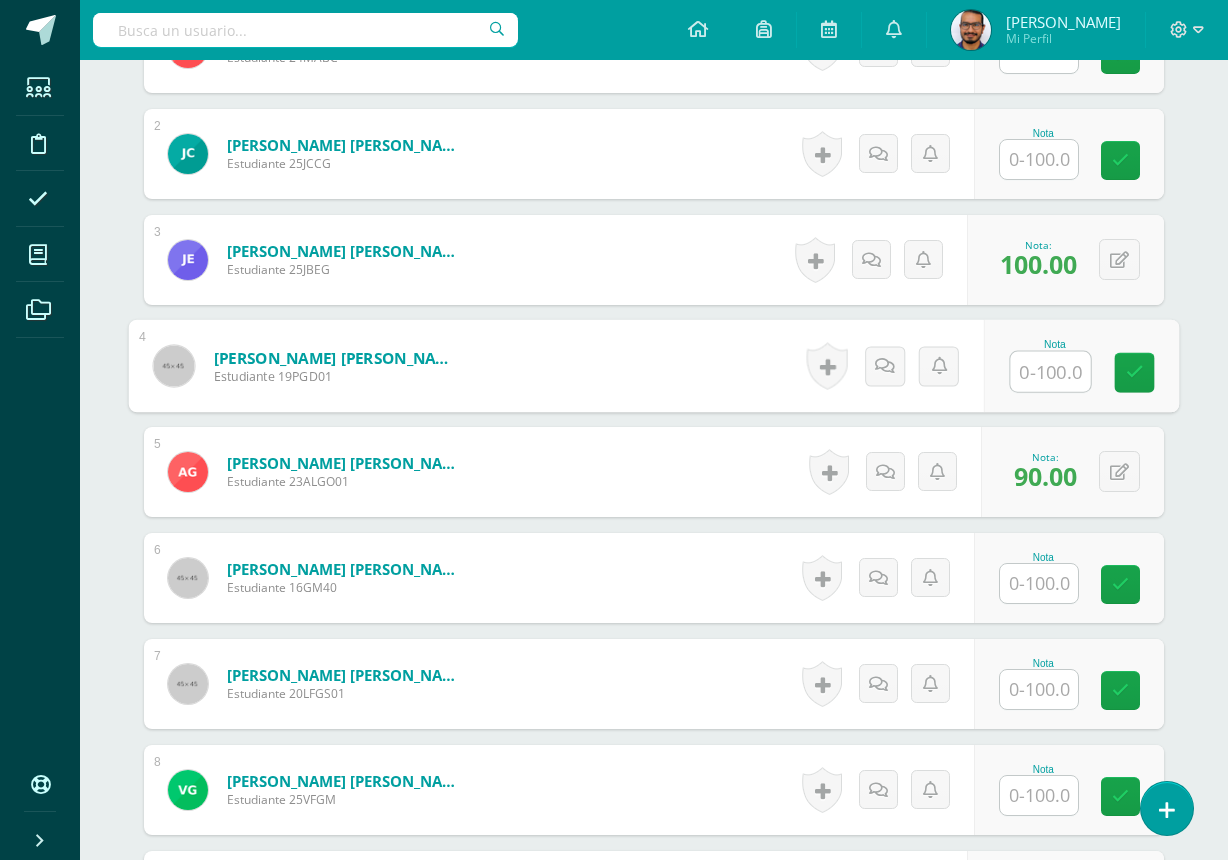 click on "Nota" at bounding box center [1081, 366] 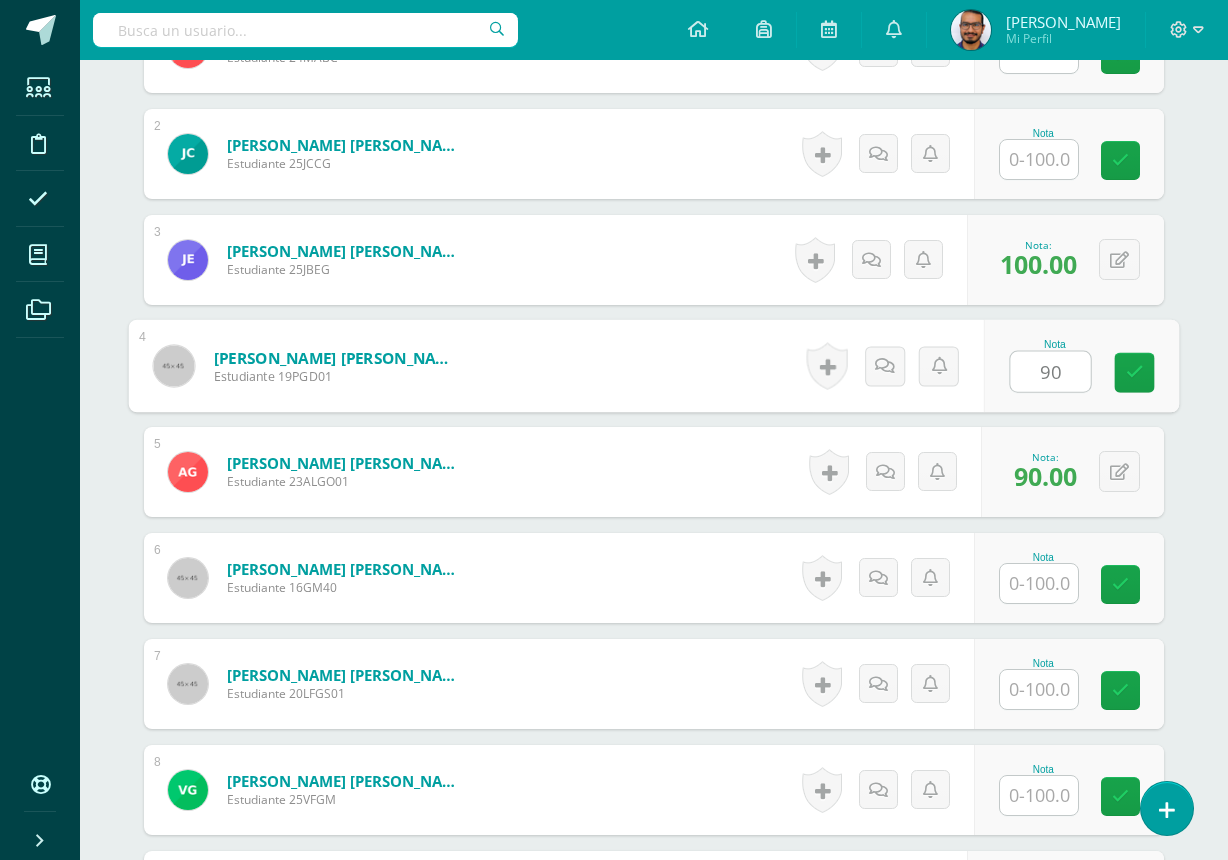 type on "90" 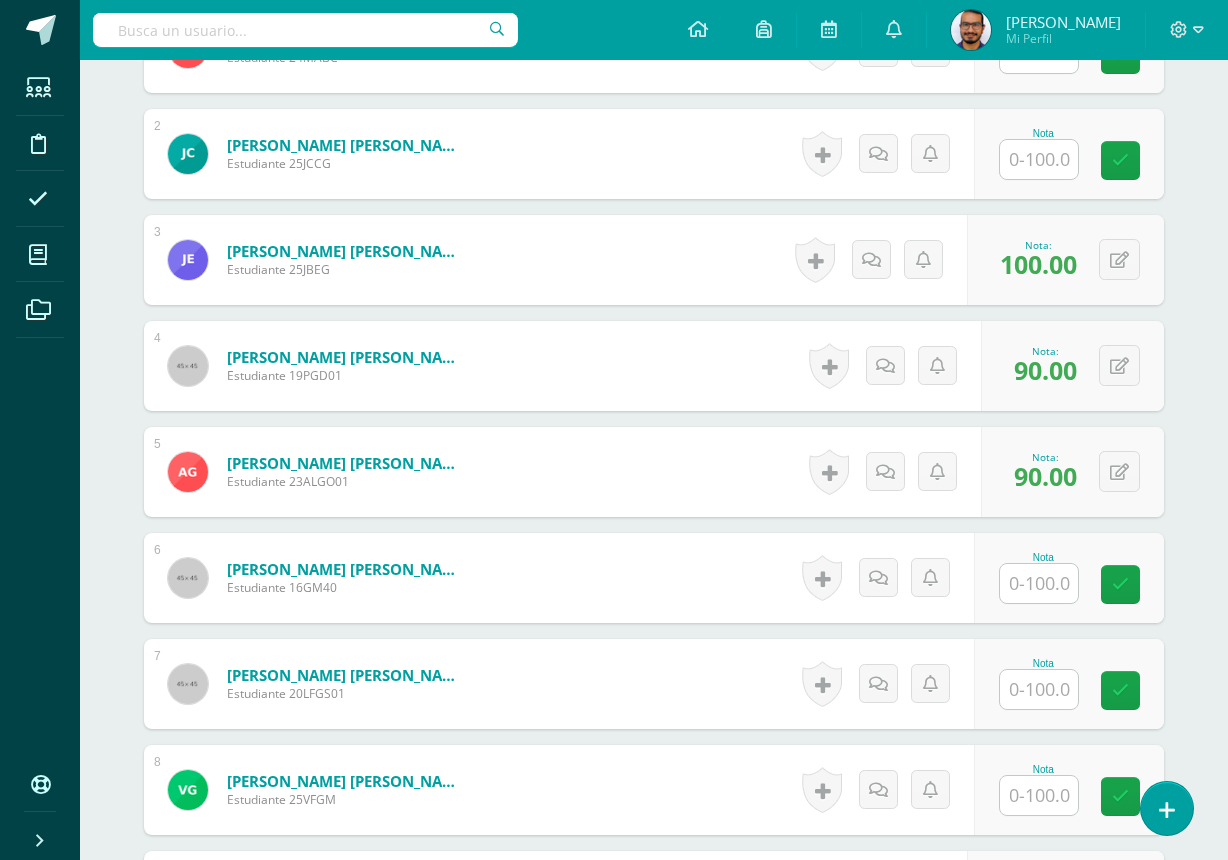 click at bounding box center [1039, 583] 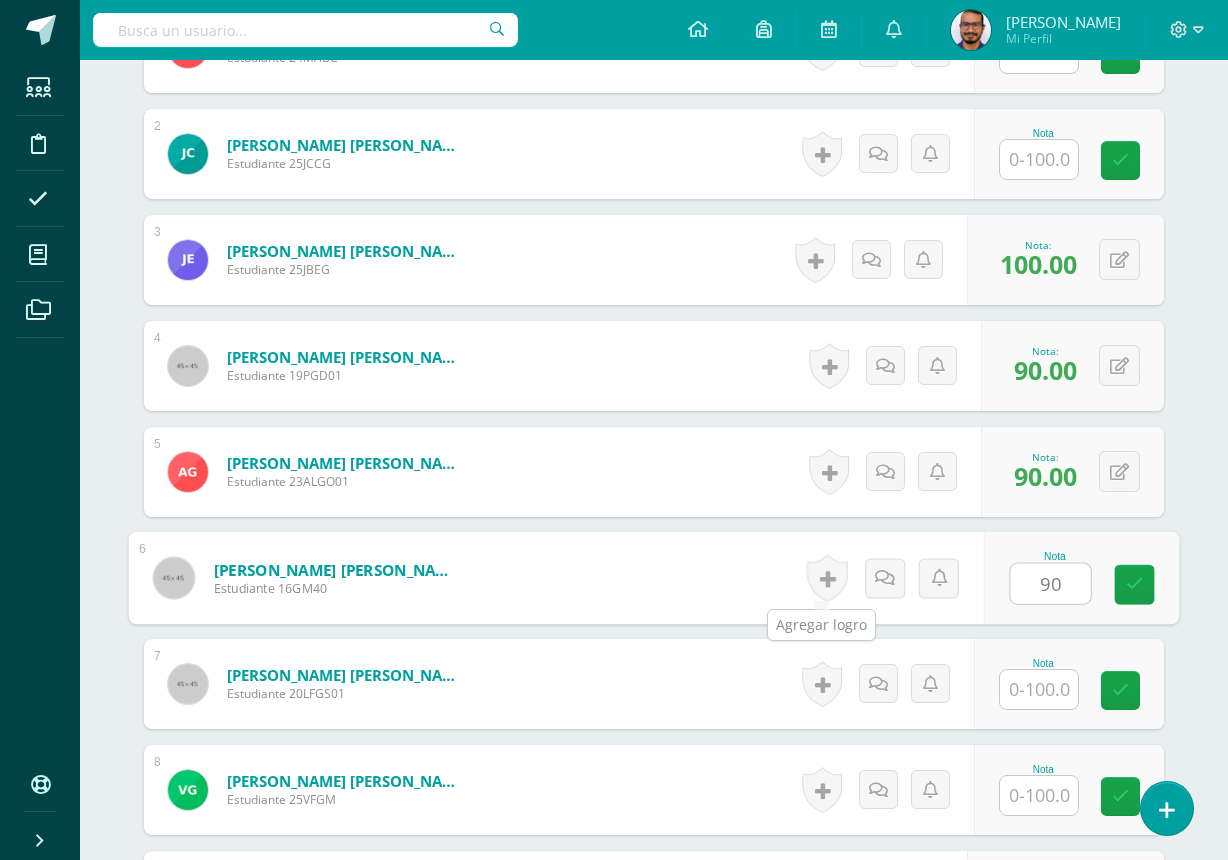 type on "90" 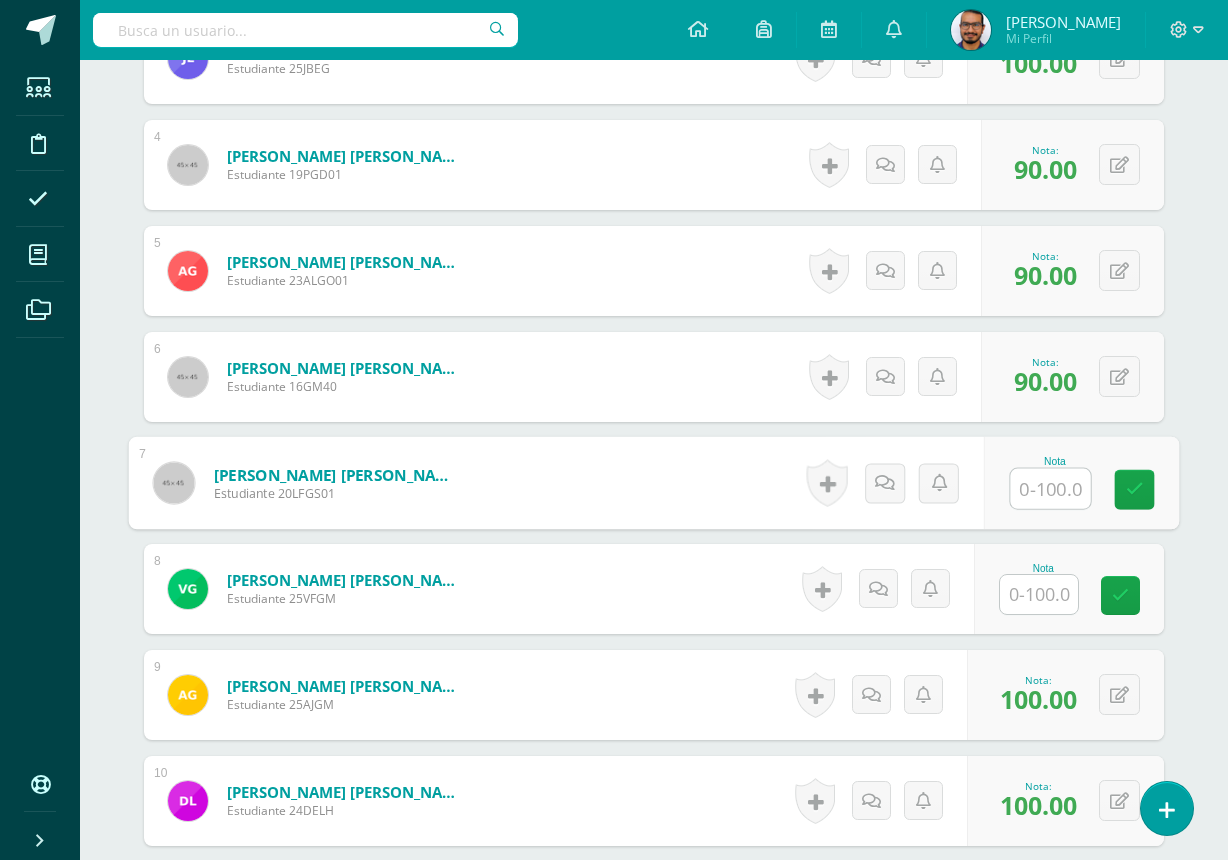 scroll, scrollTop: 1292, scrollLeft: 0, axis: vertical 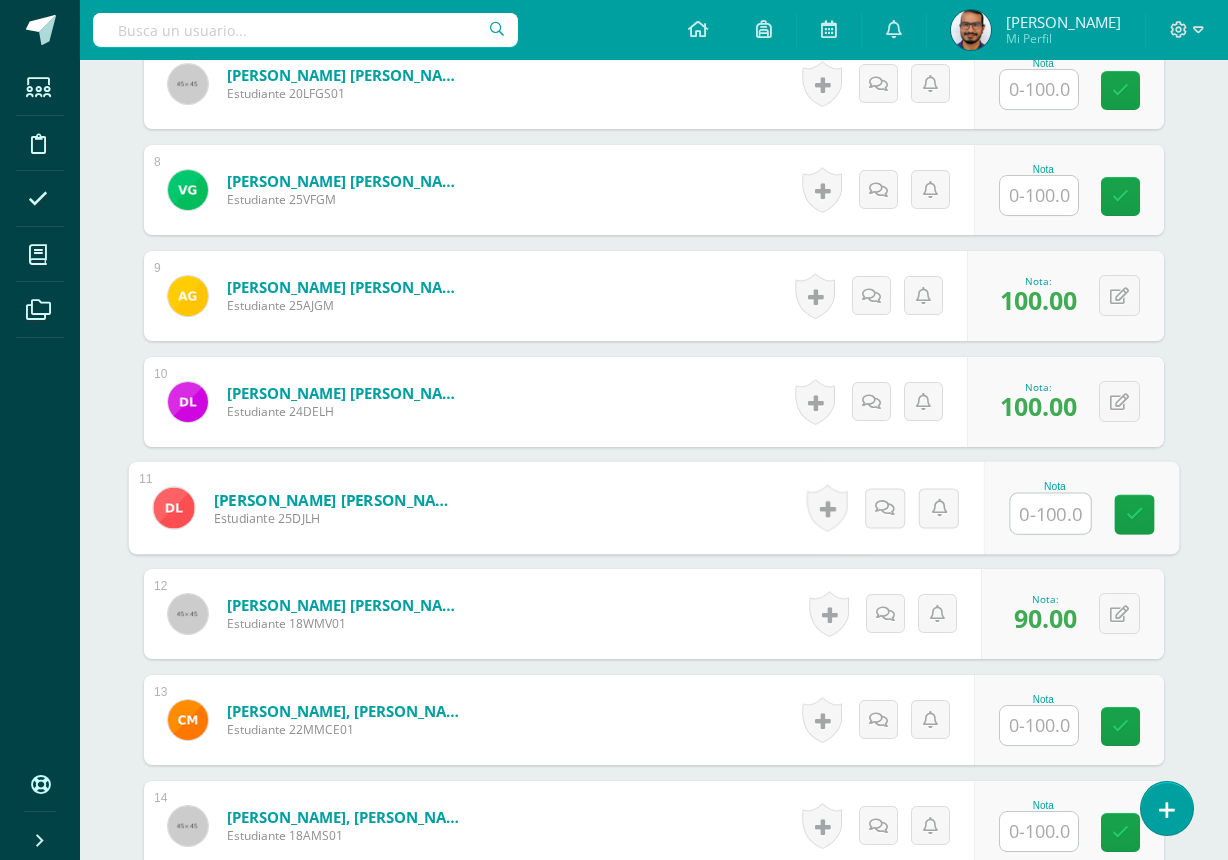 click at bounding box center [1051, 514] 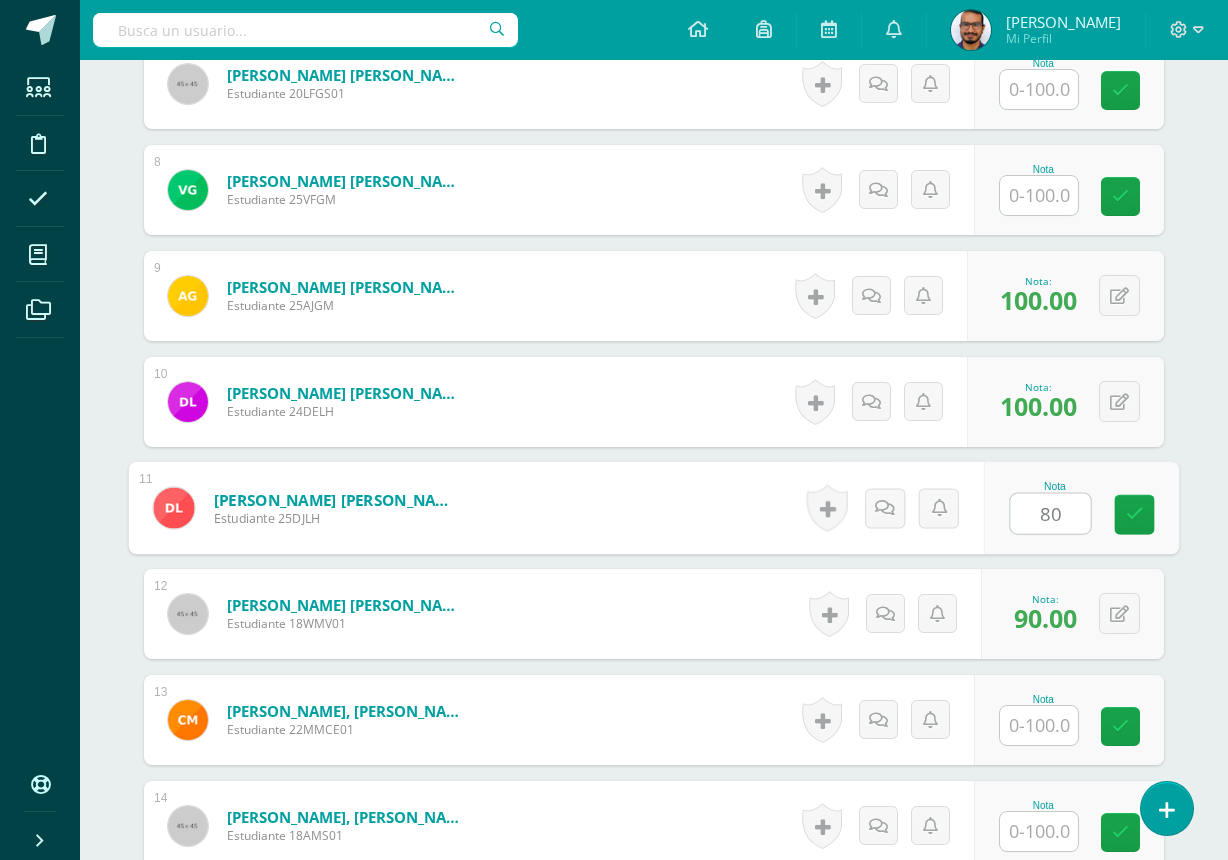 type on "80" 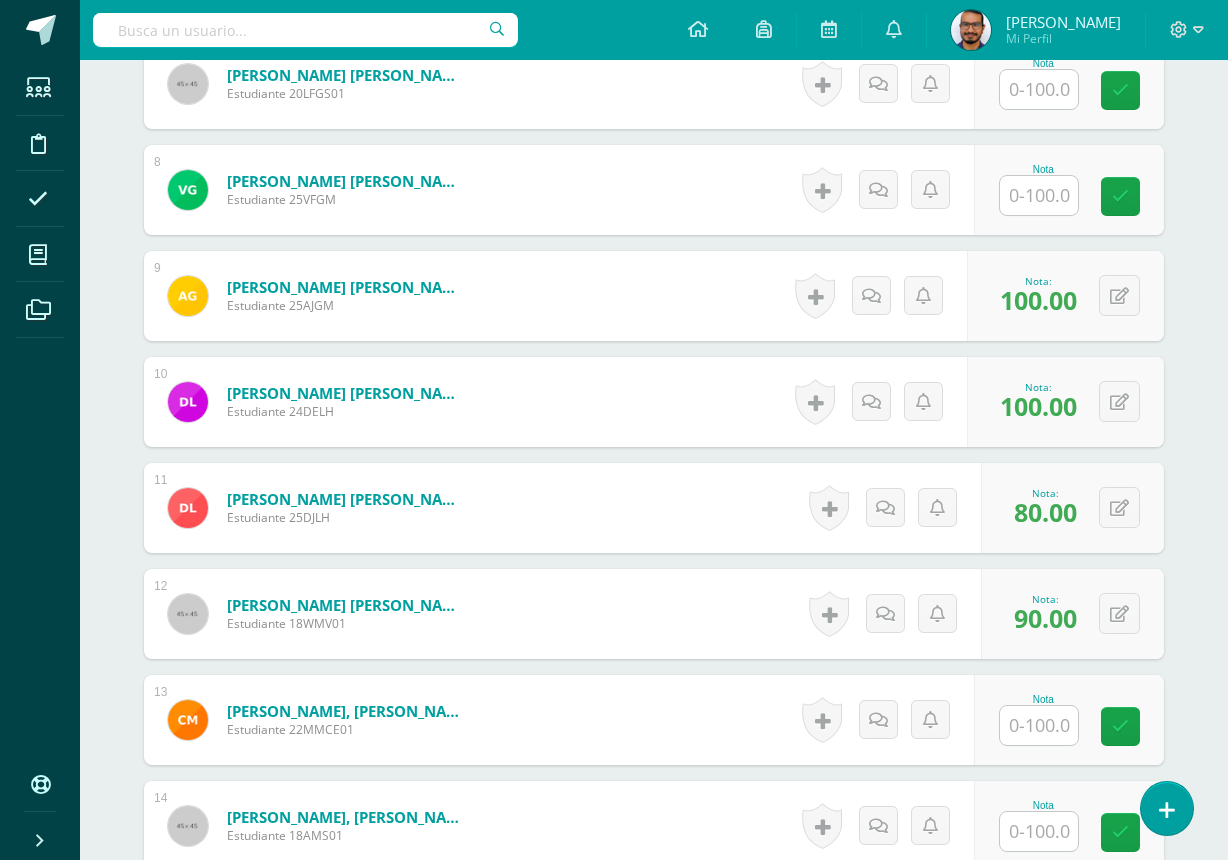 click at bounding box center [1039, 725] 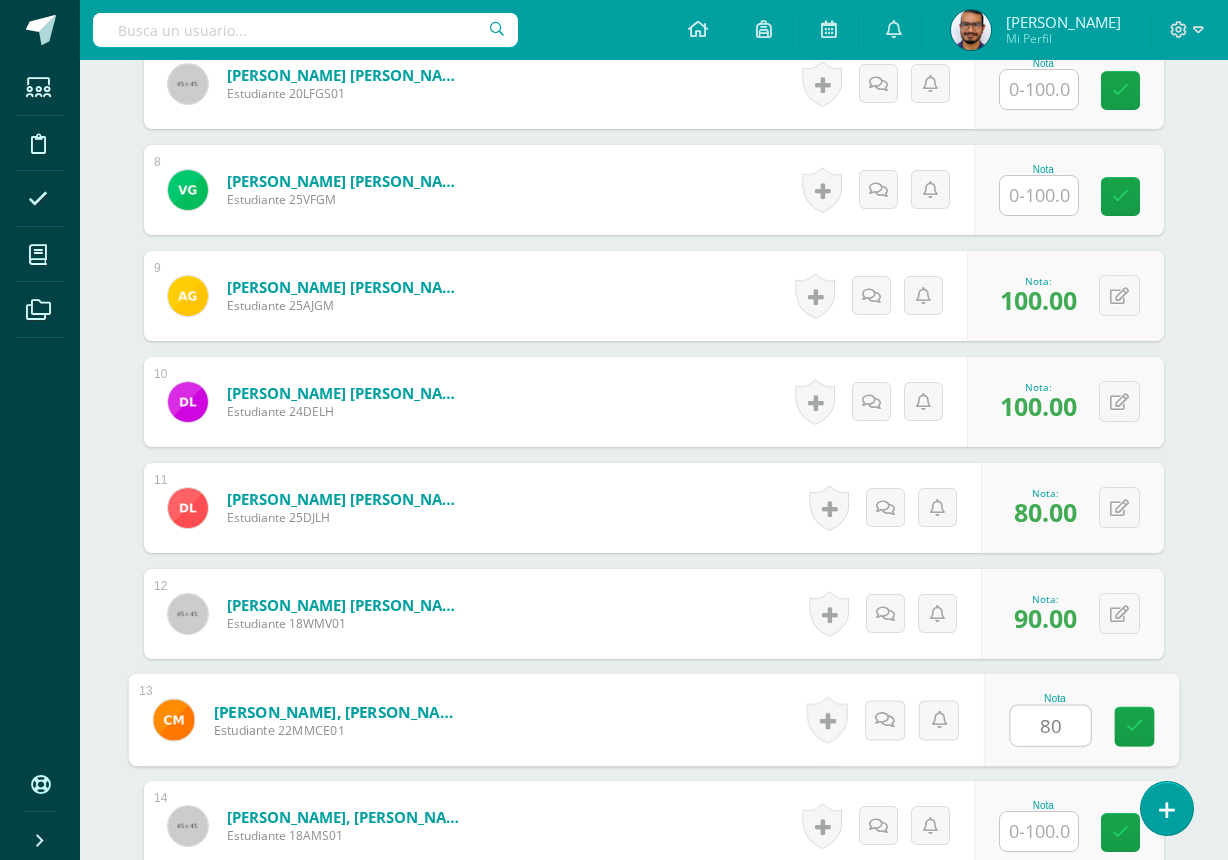 type on "80" 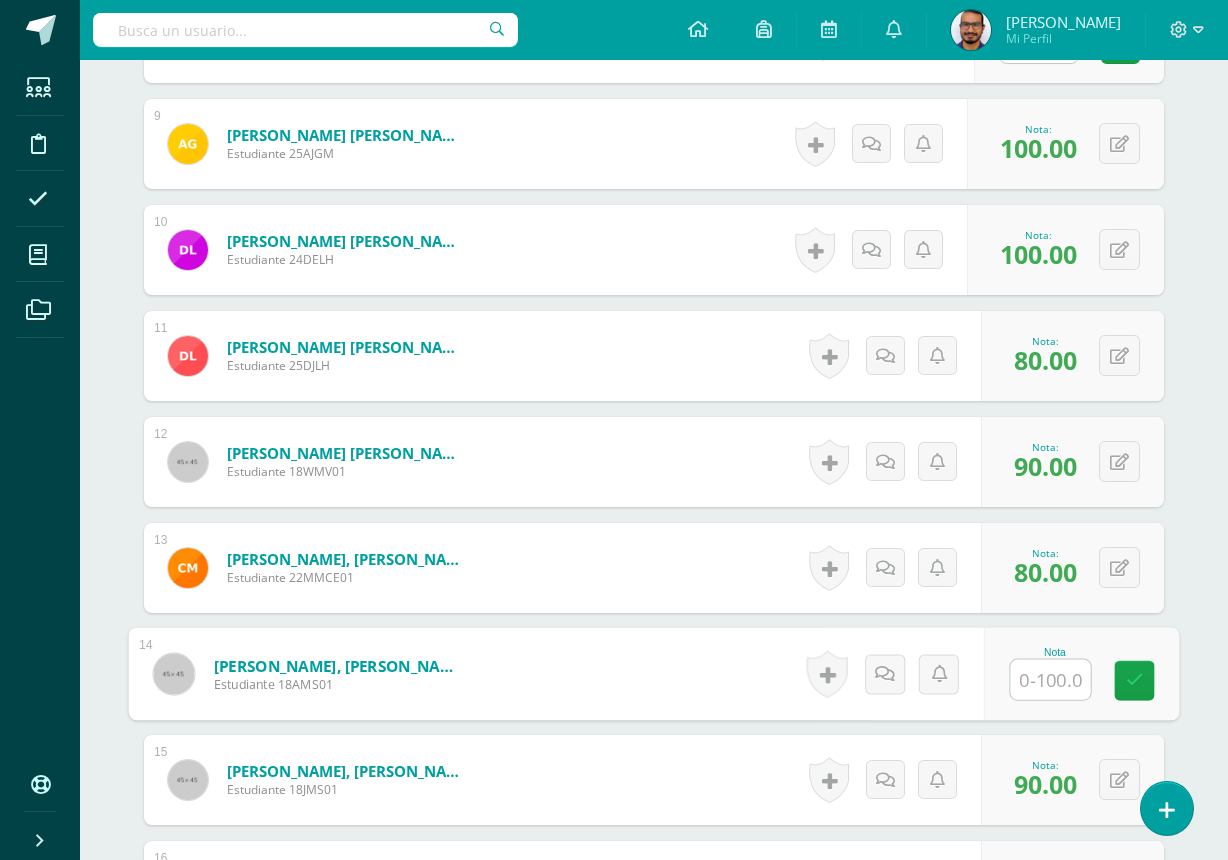 scroll, scrollTop: 1492, scrollLeft: 0, axis: vertical 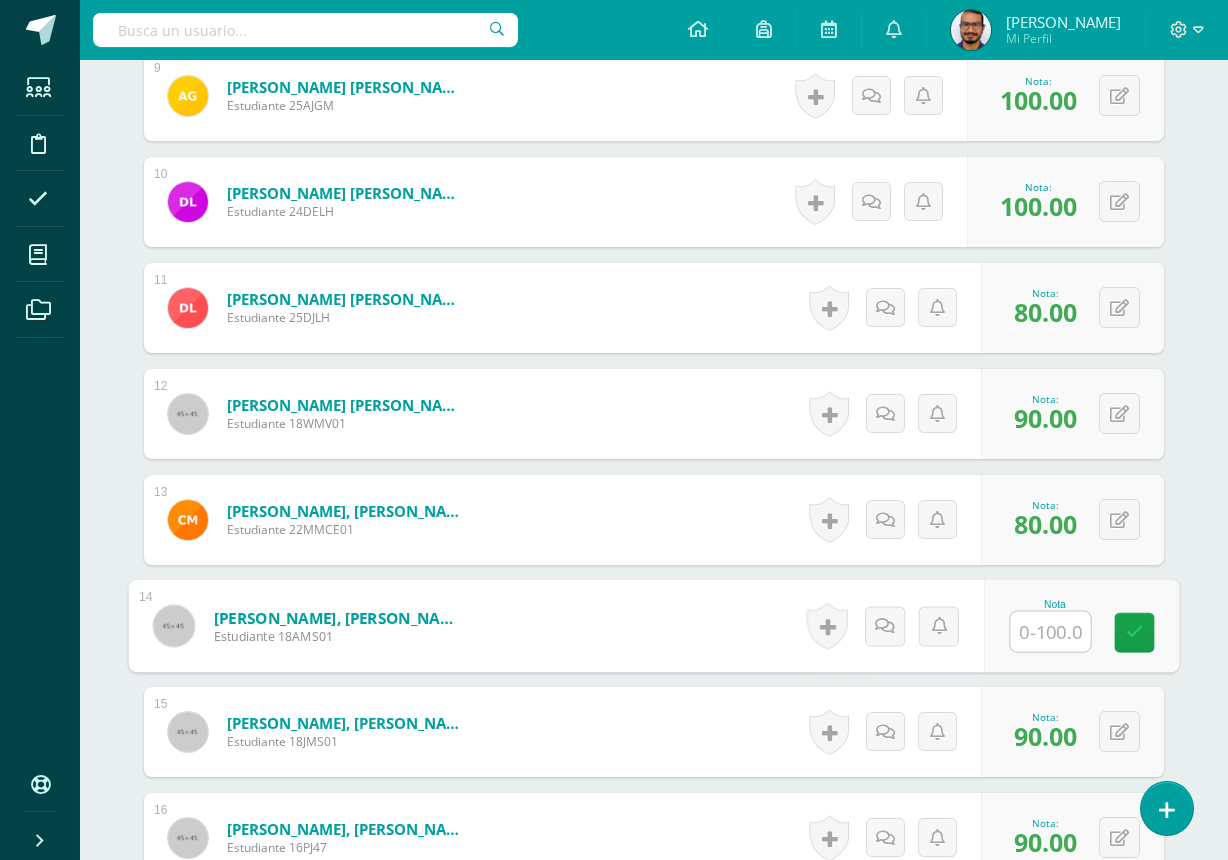 click at bounding box center (1051, 632) 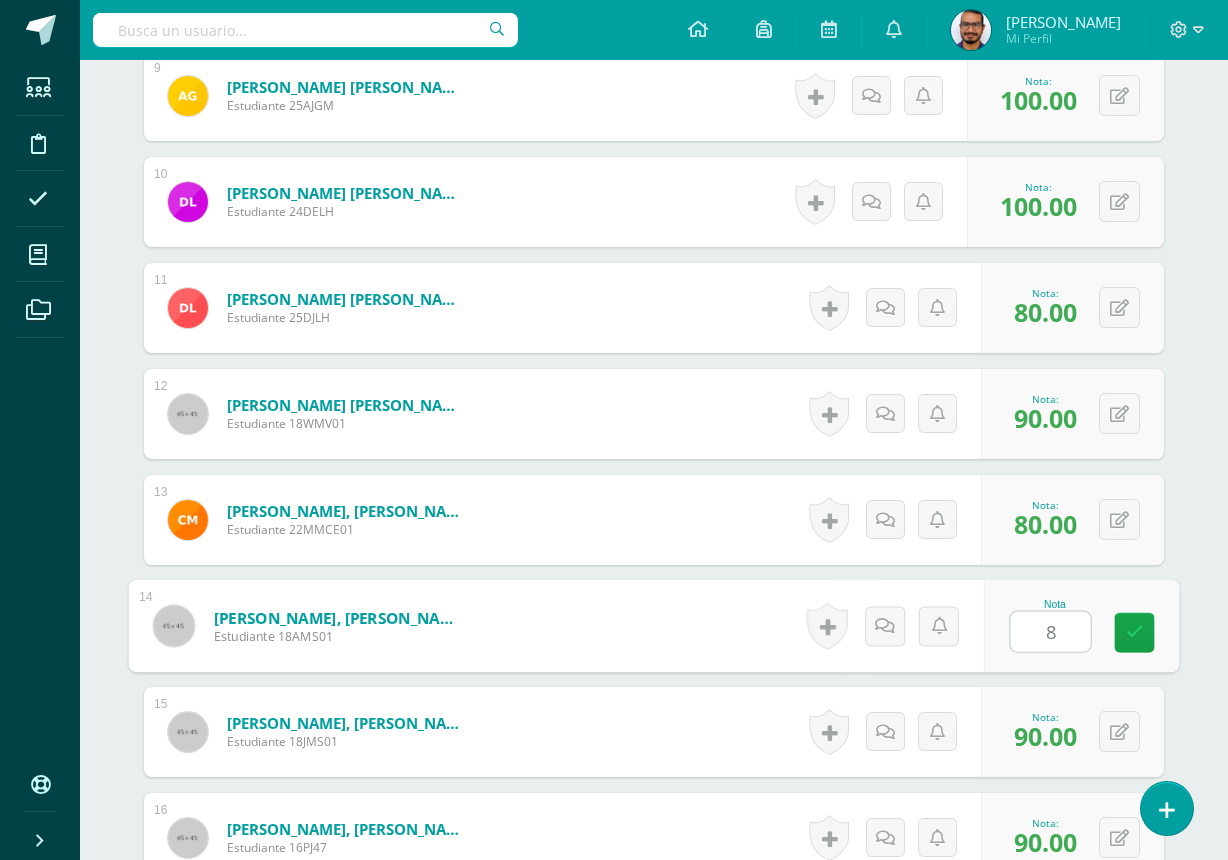 type on "80" 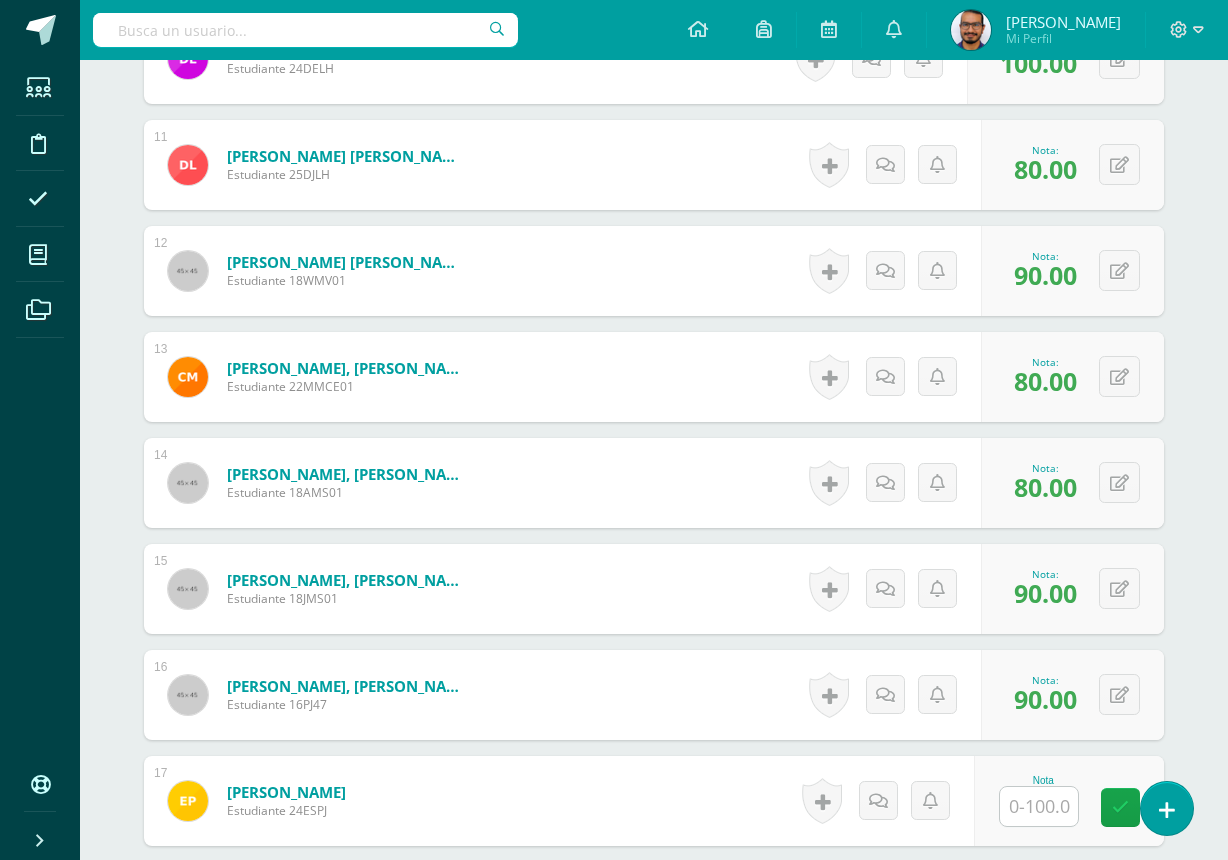 scroll, scrollTop: 1892, scrollLeft: 0, axis: vertical 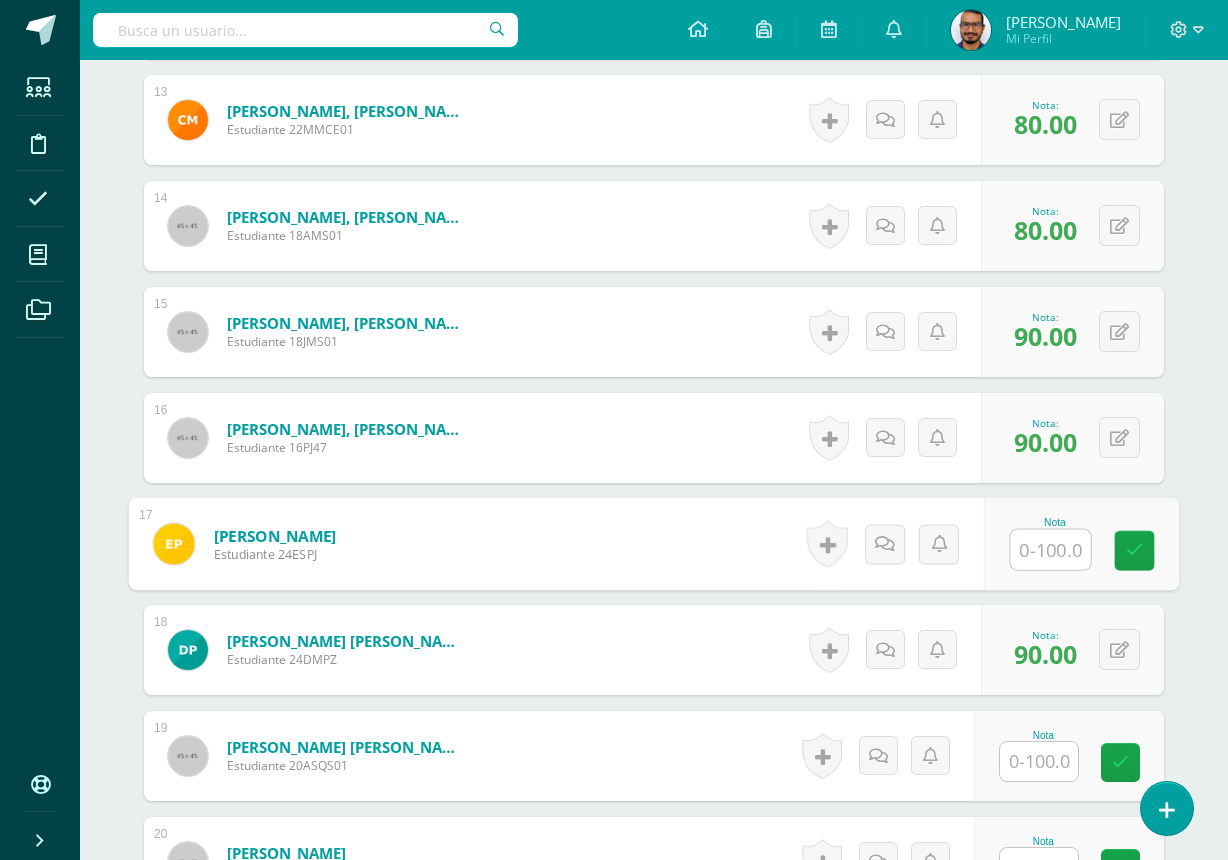 click at bounding box center (1051, 550) 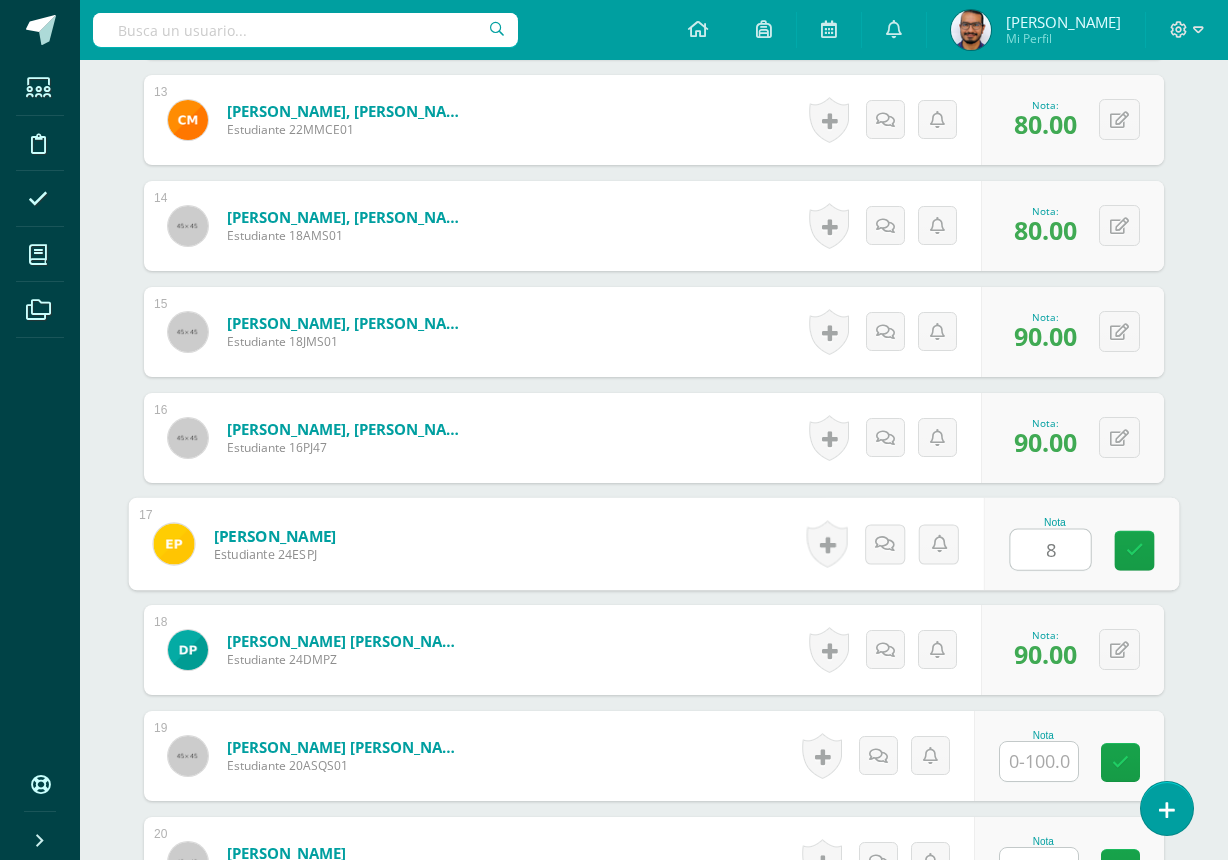 type on "80" 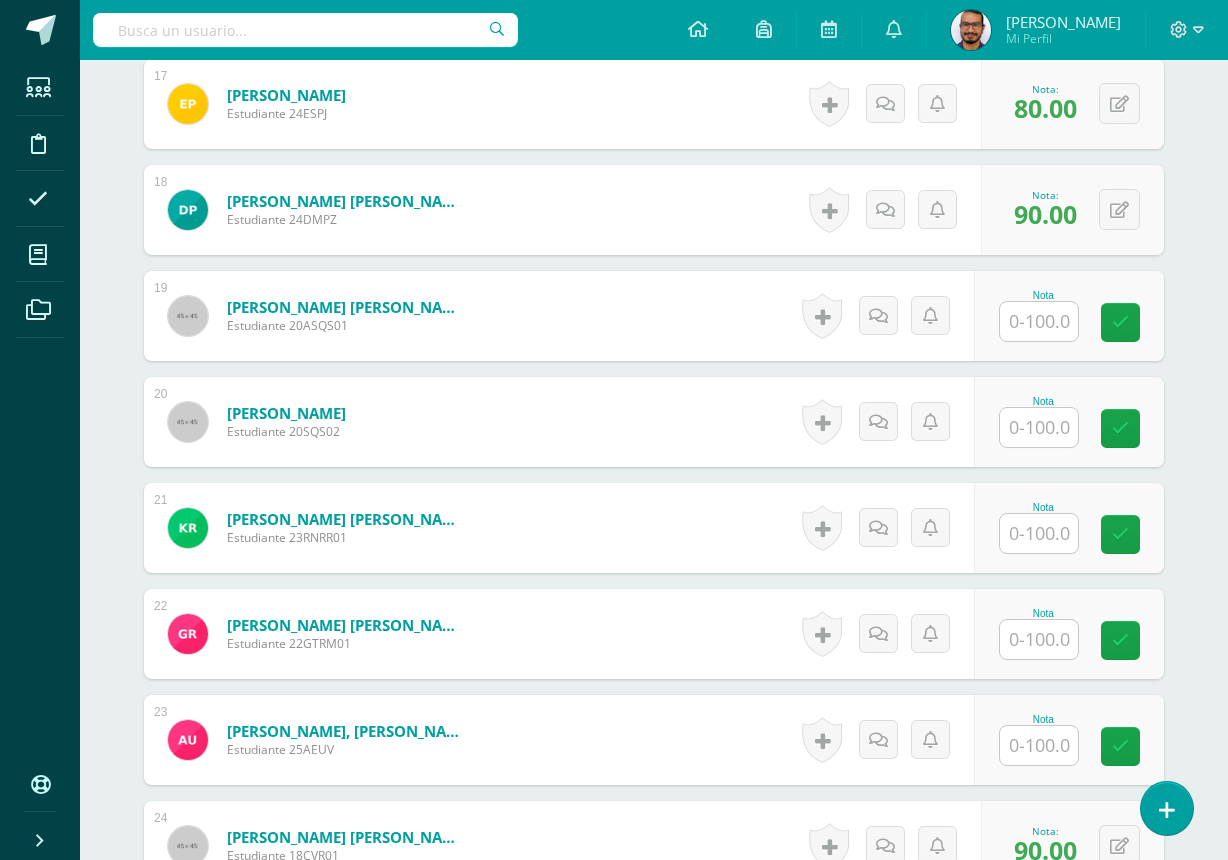 scroll, scrollTop: 2392, scrollLeft: 0, axis: vertical 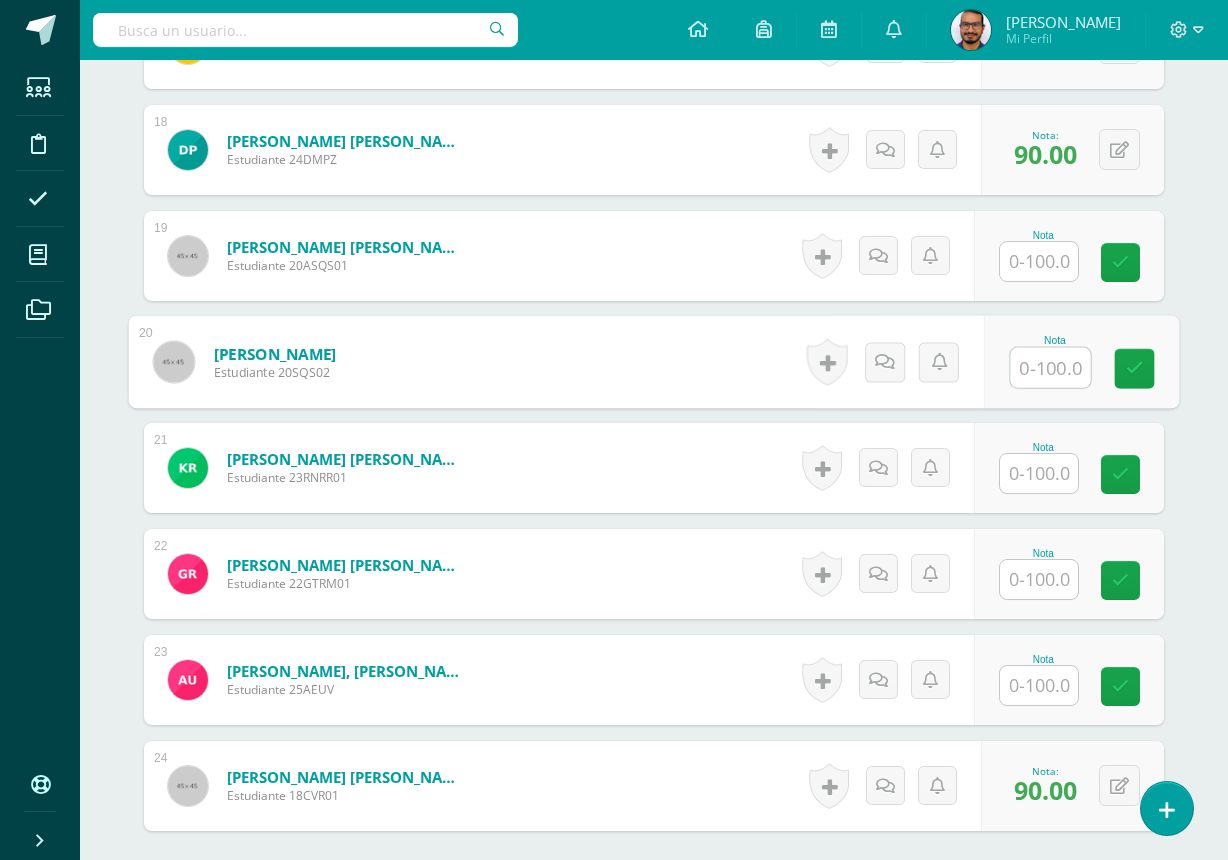 click at bounding box center [1051, 368] 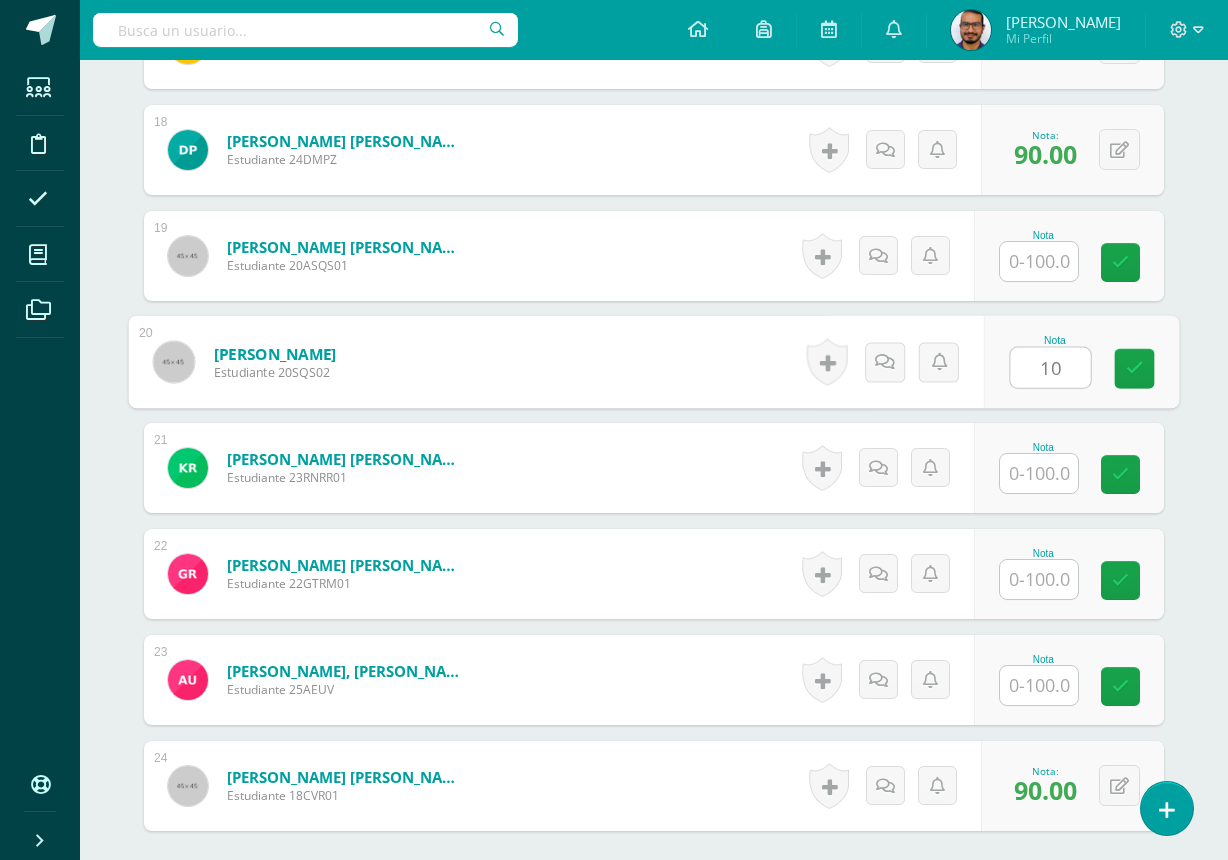 type on "1" 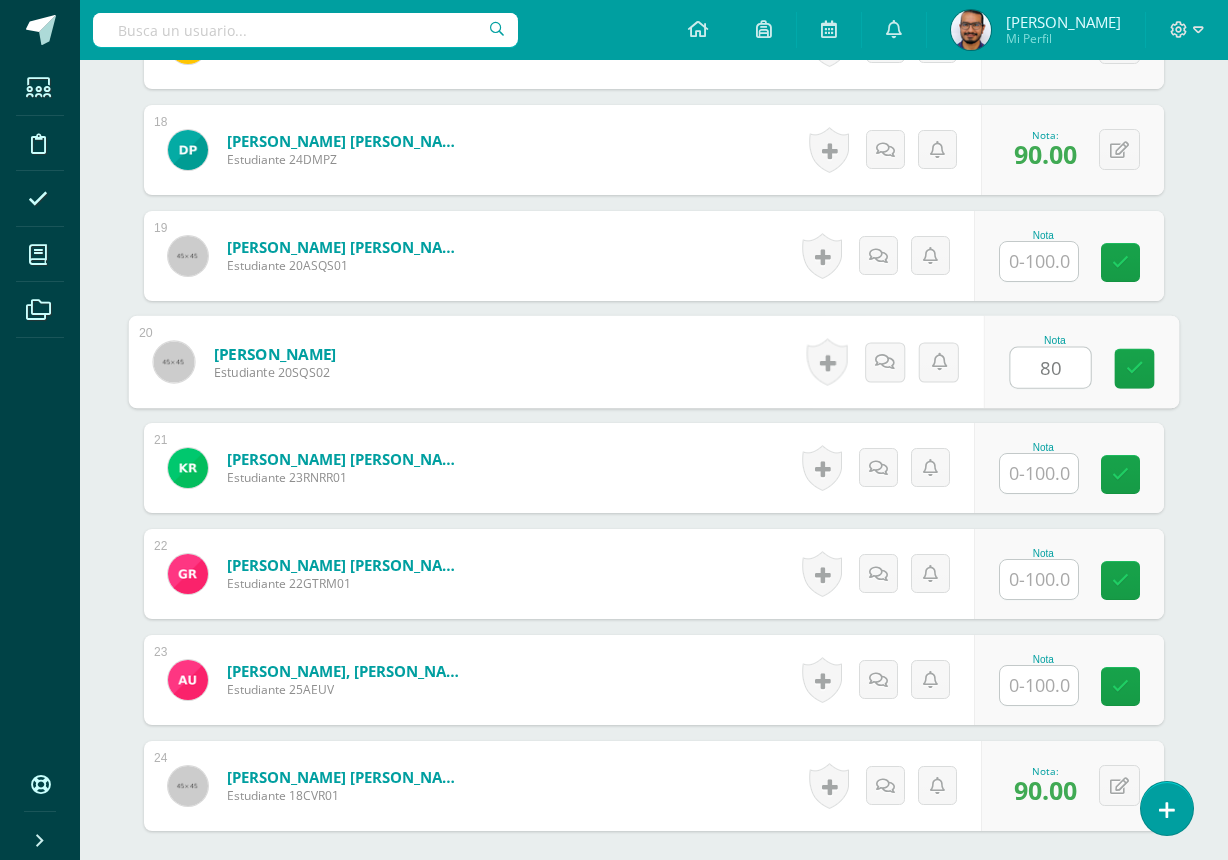 type on "80" 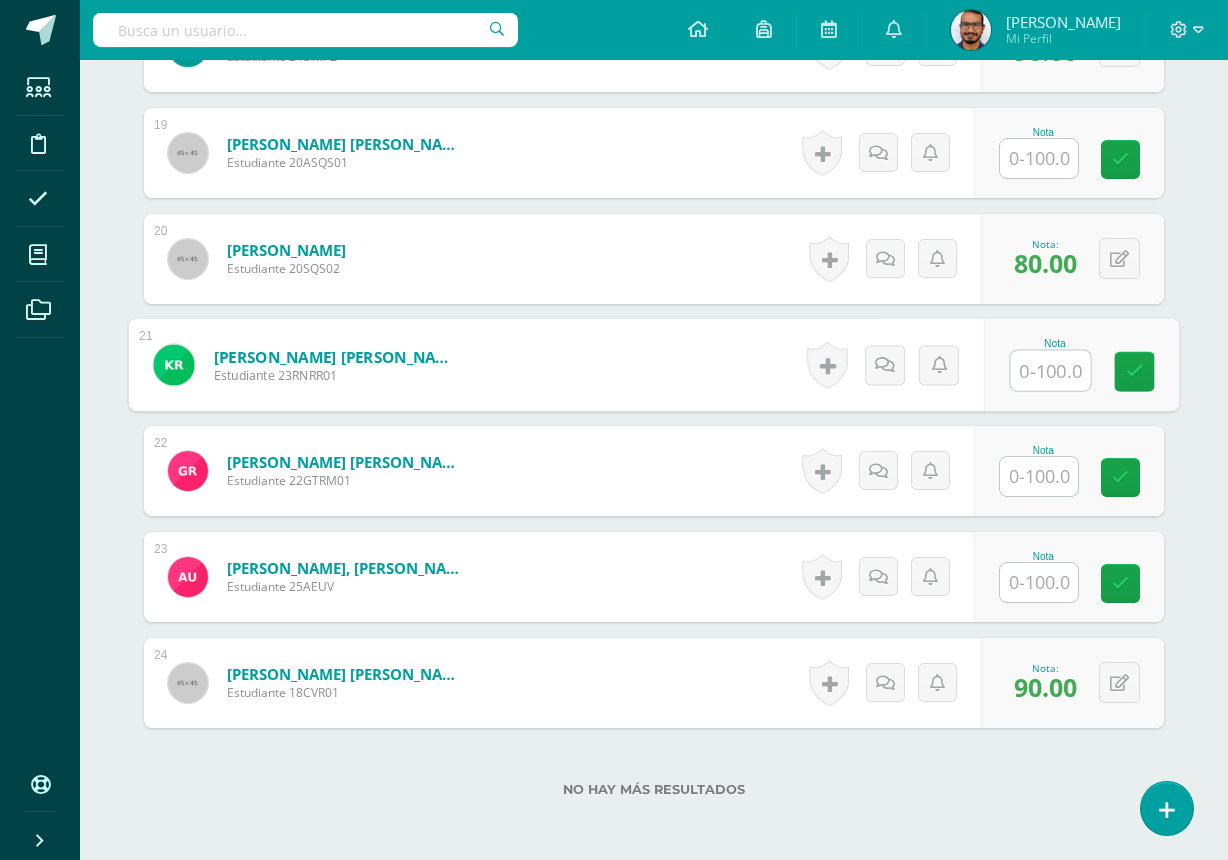 scroll, scrollTop: 2592, scrollLeft: 0, axis: vertical 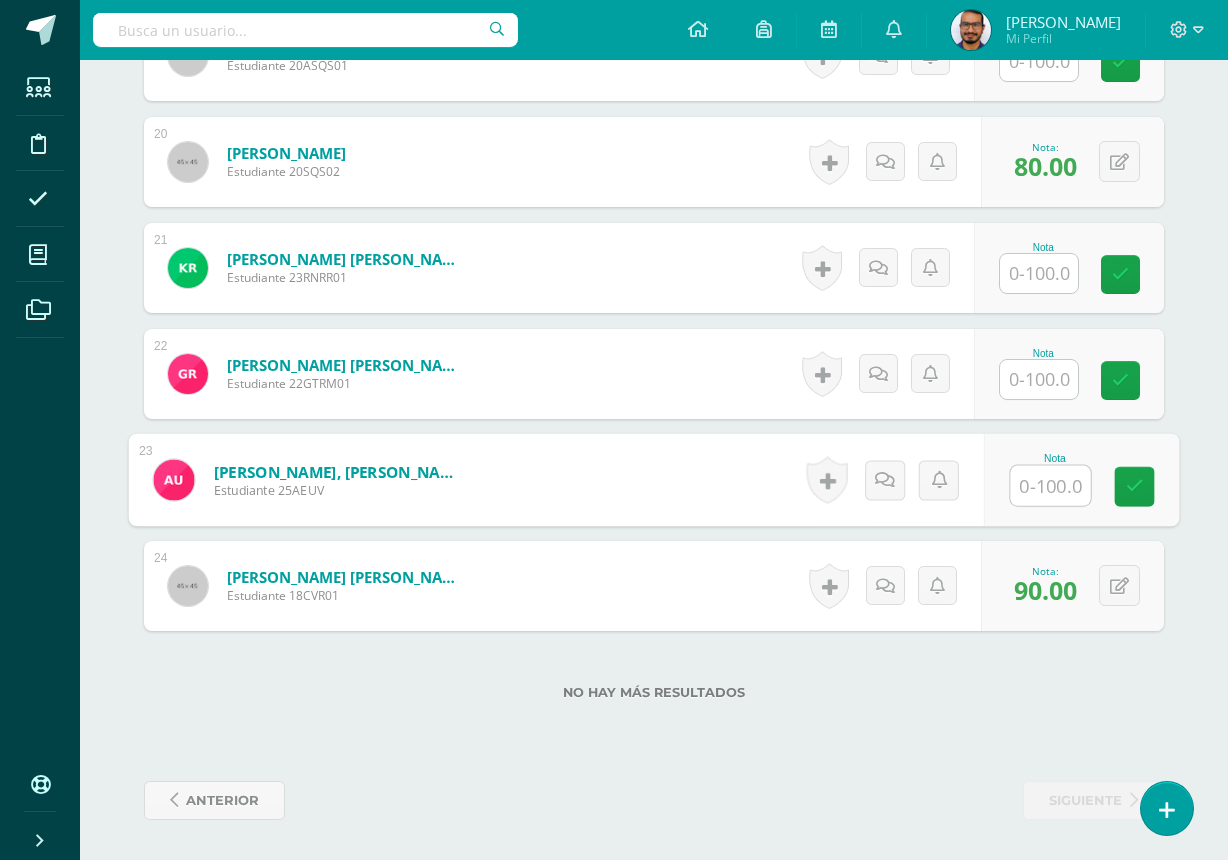 click at bounding box center [1051, 486] 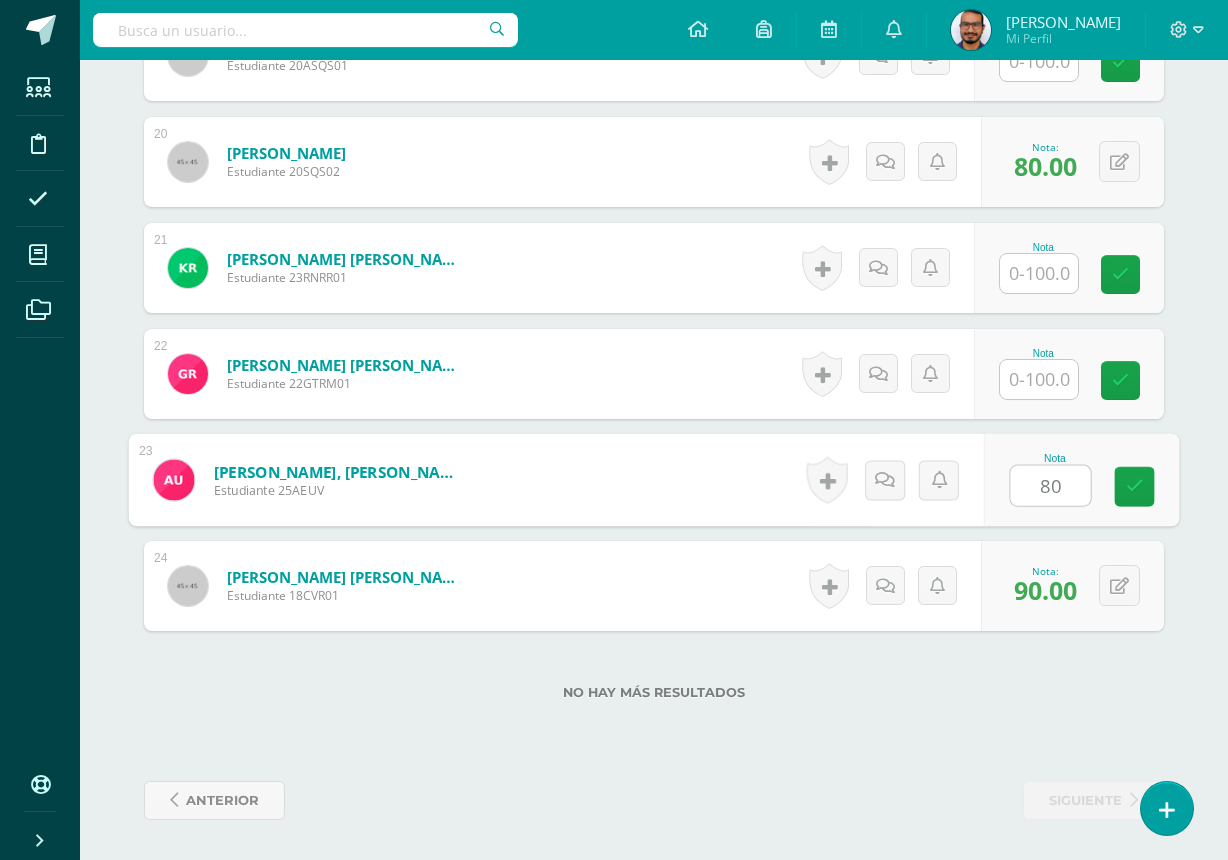 type on "80" 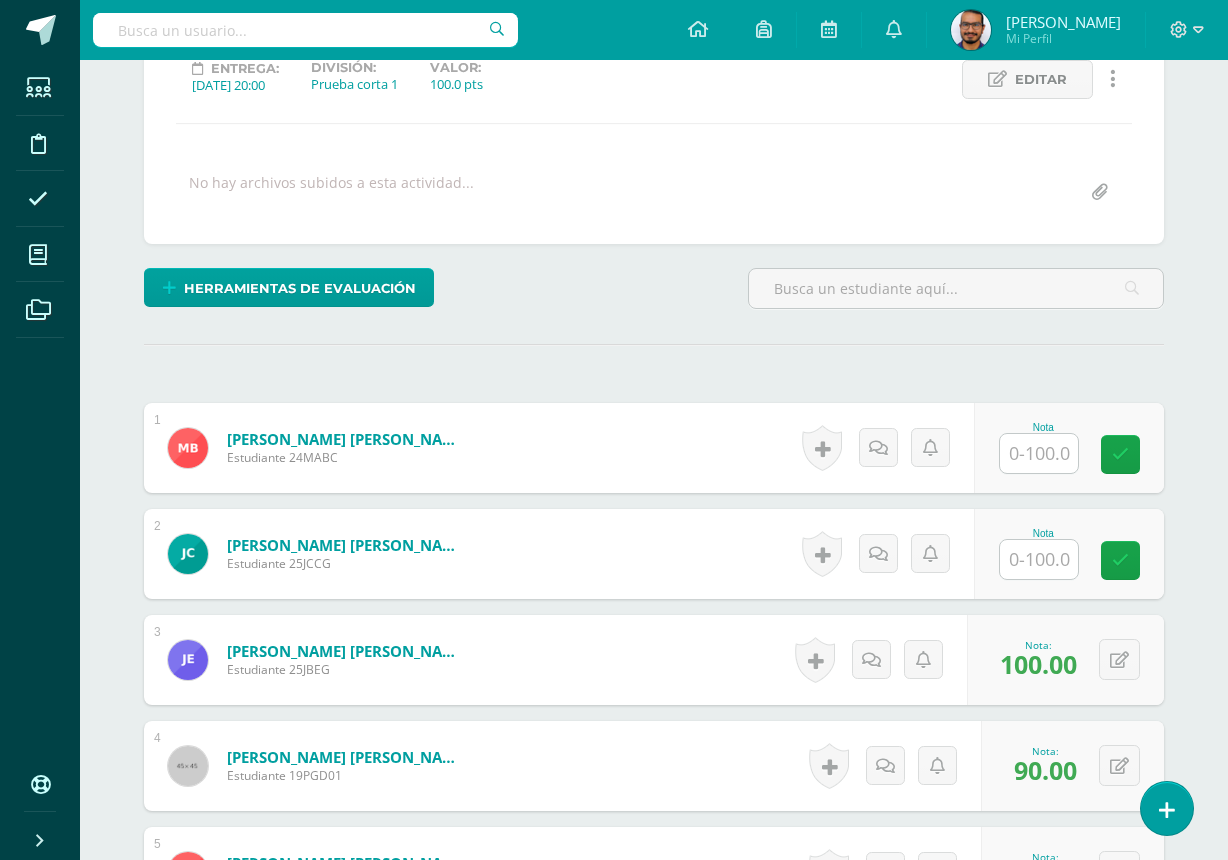 scroll, scrollTop: 592, scrollLeft: 0, axis: vertical 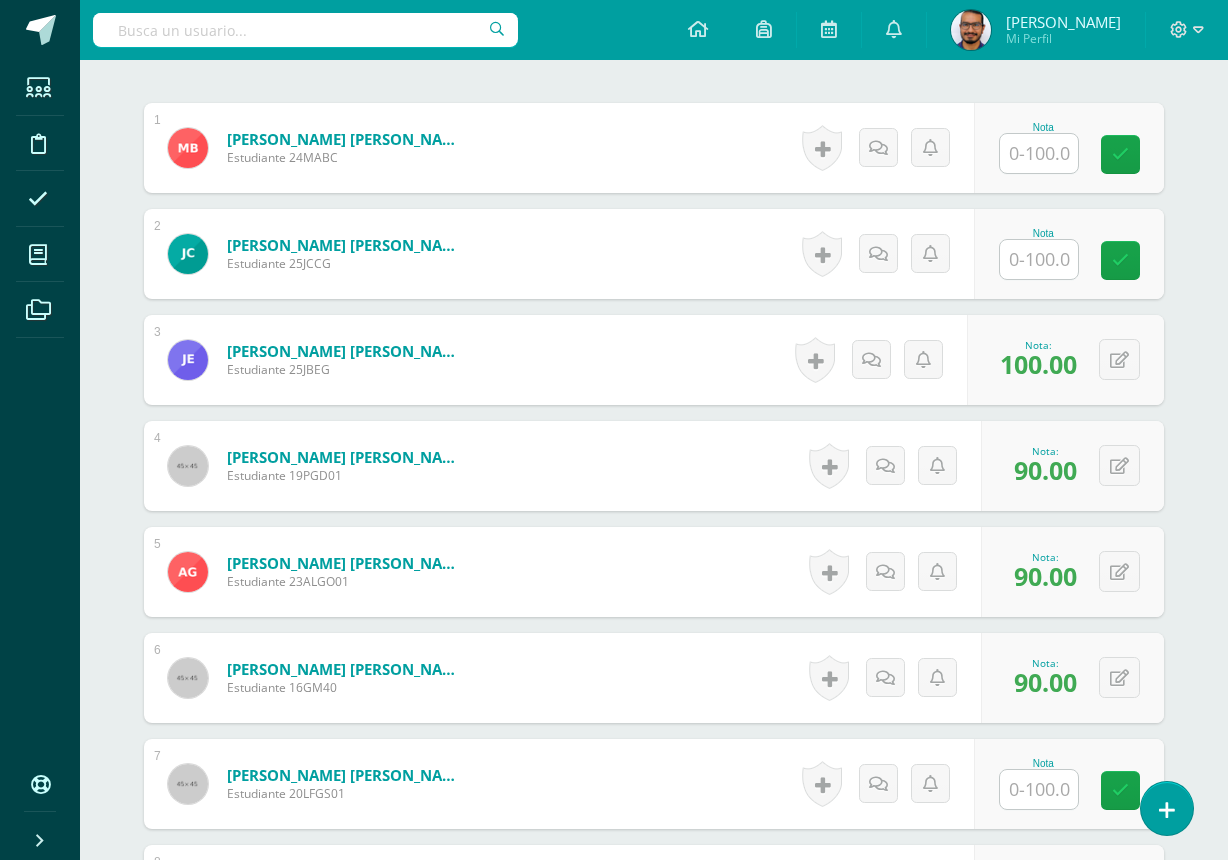 click at bounding box center [1039, 789] 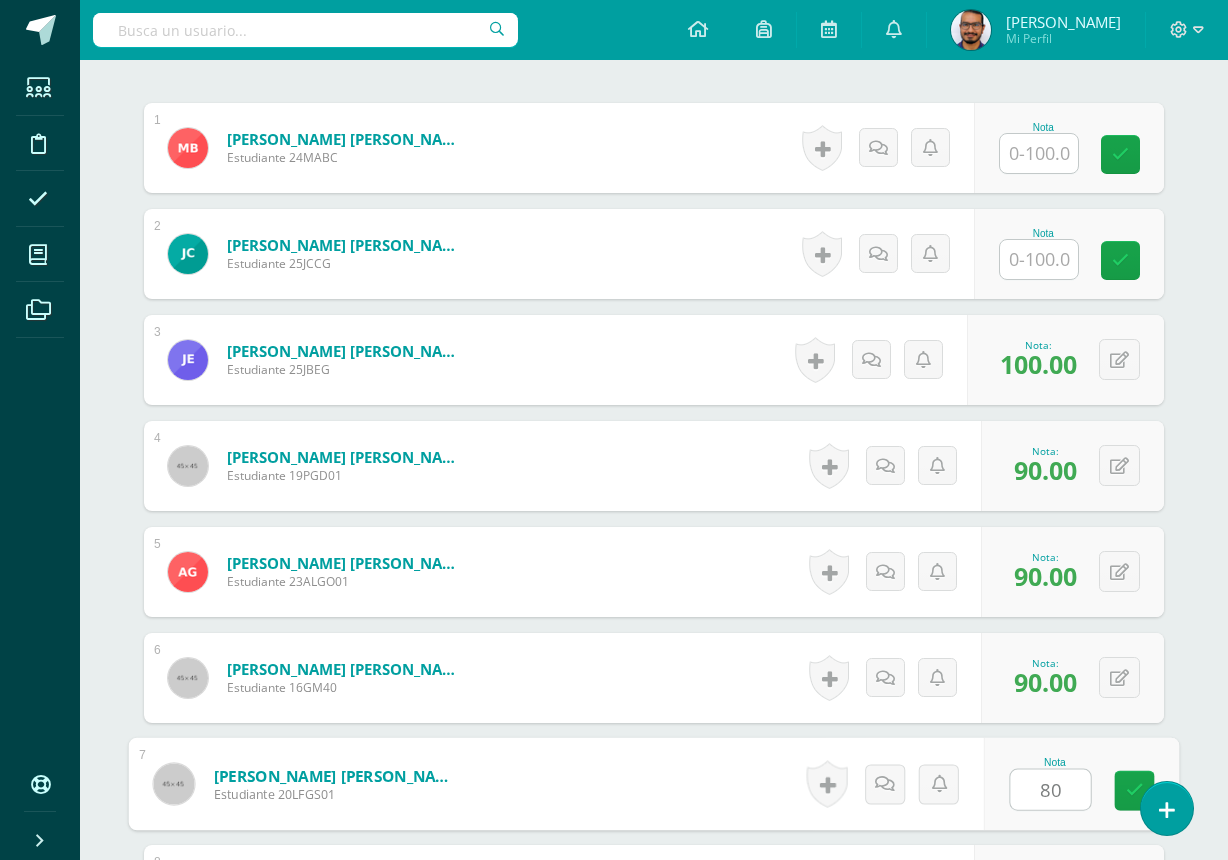 type on "80" 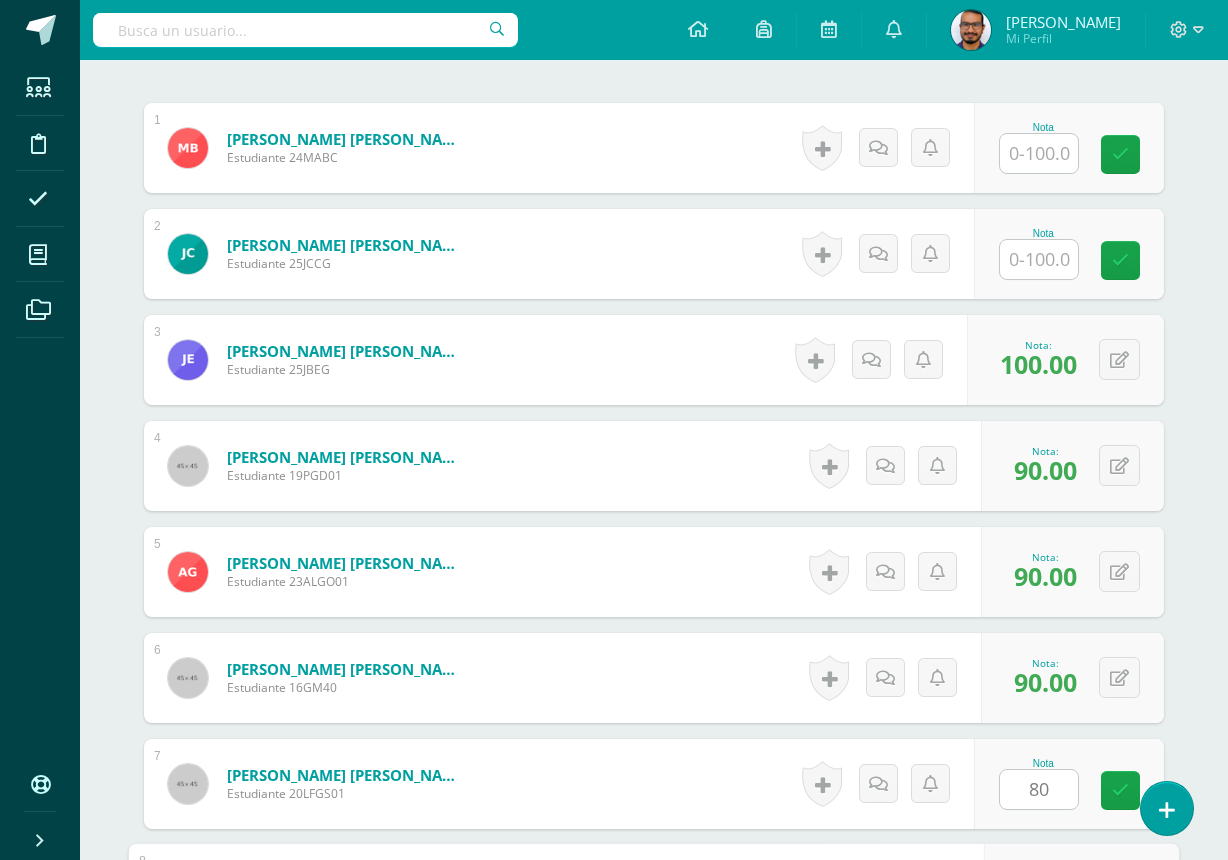 scroll, scrollTop: 1057, scrollLeft: 0, axis: vertical 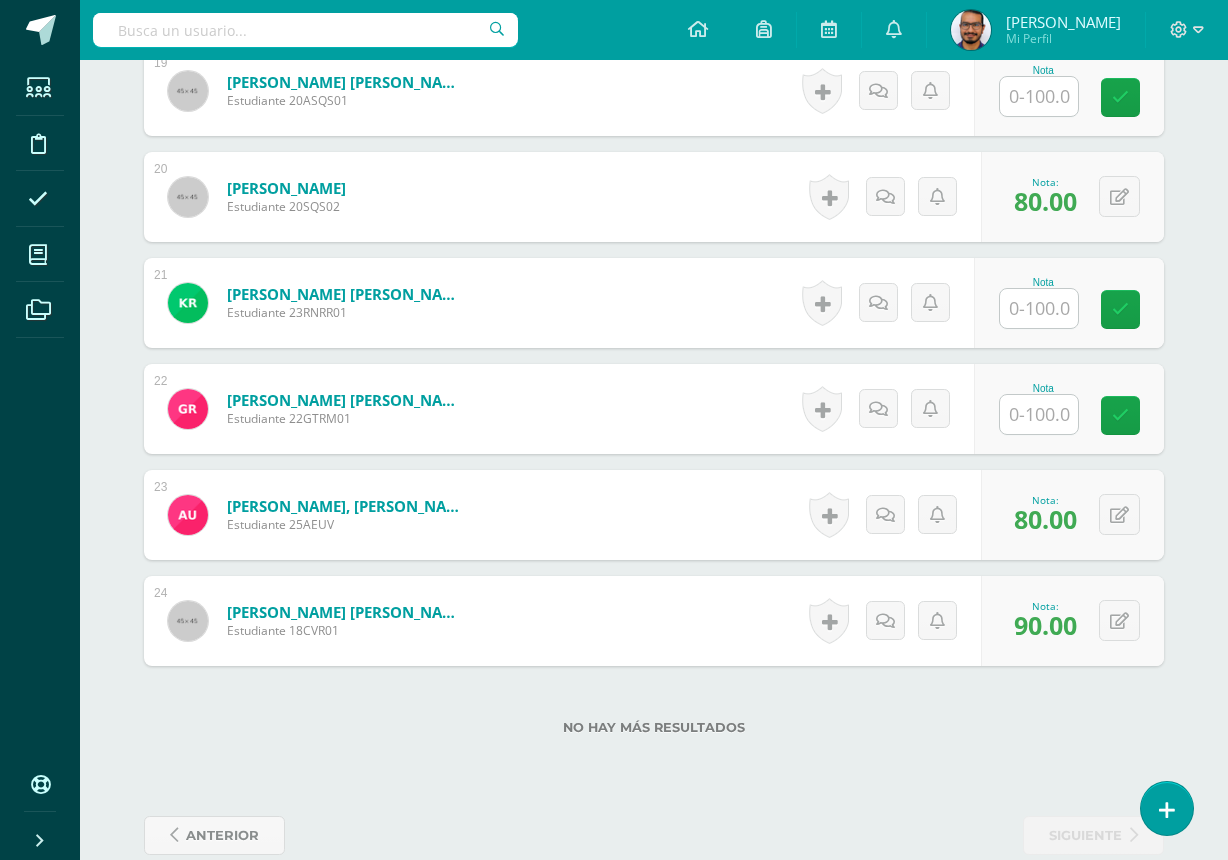 click at bounding box center [1039, 308] 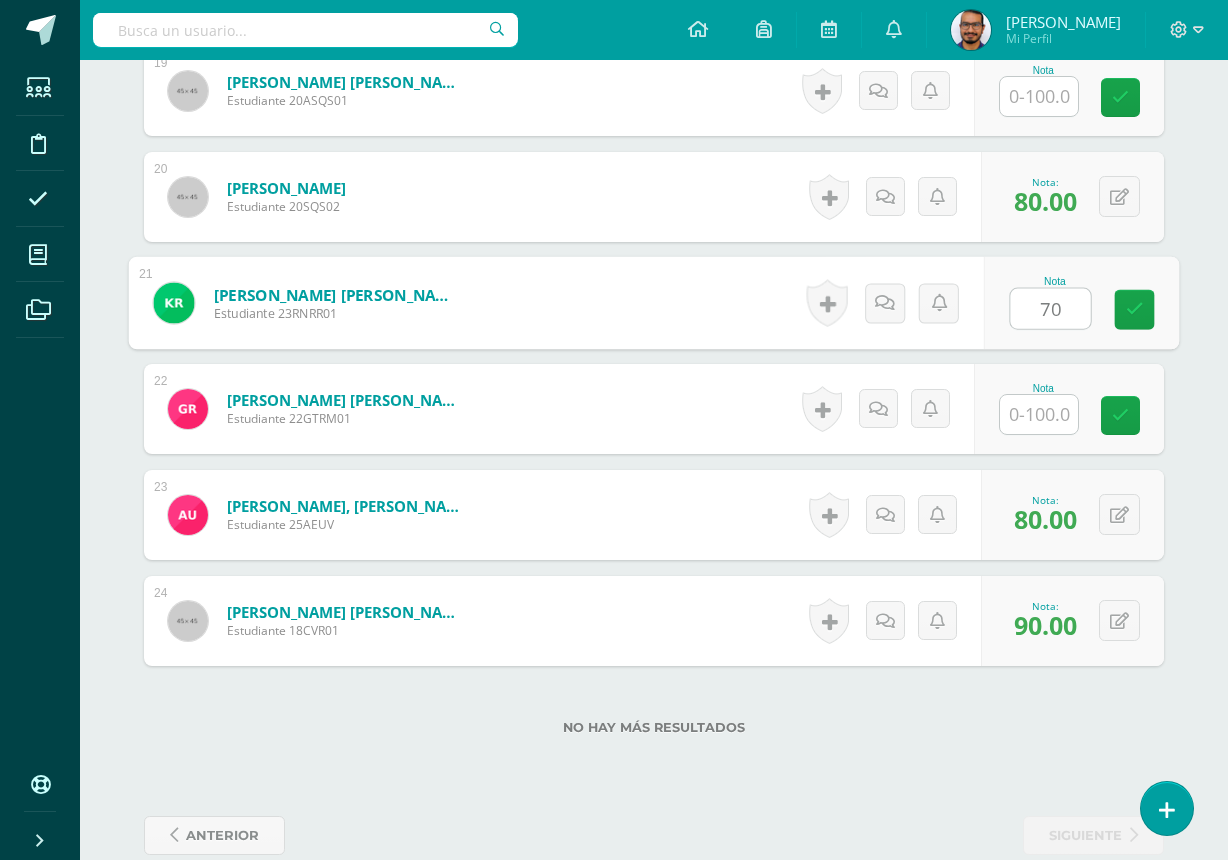 type on "70" 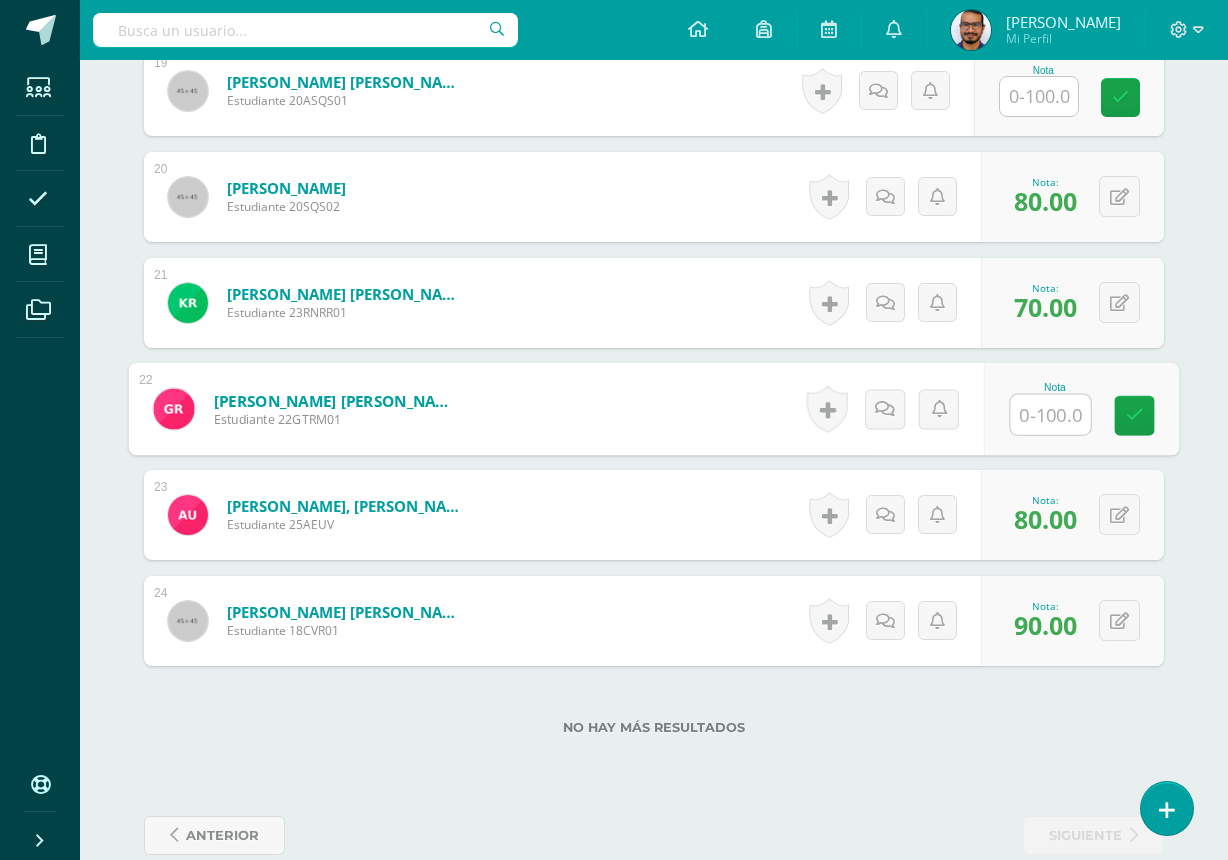 click at bounding box center [1051, 415] 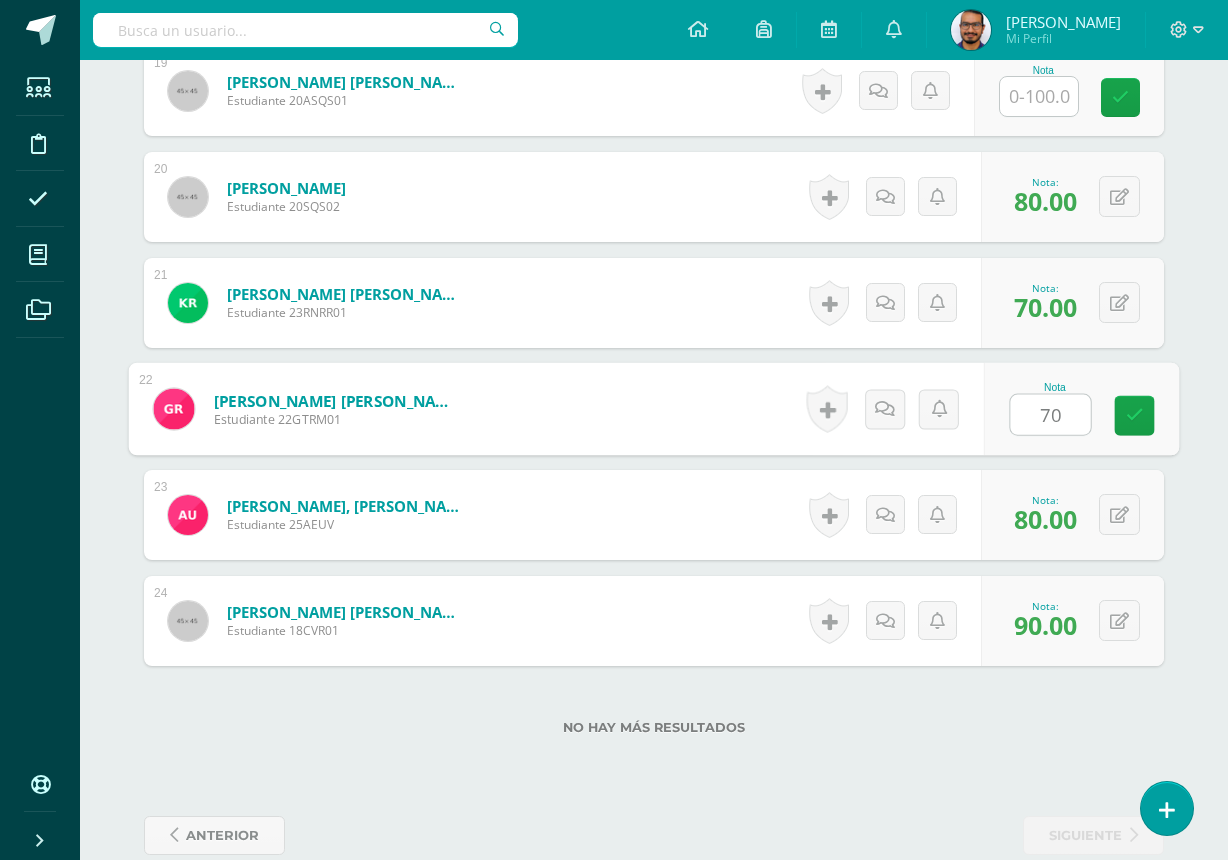 type on "70" 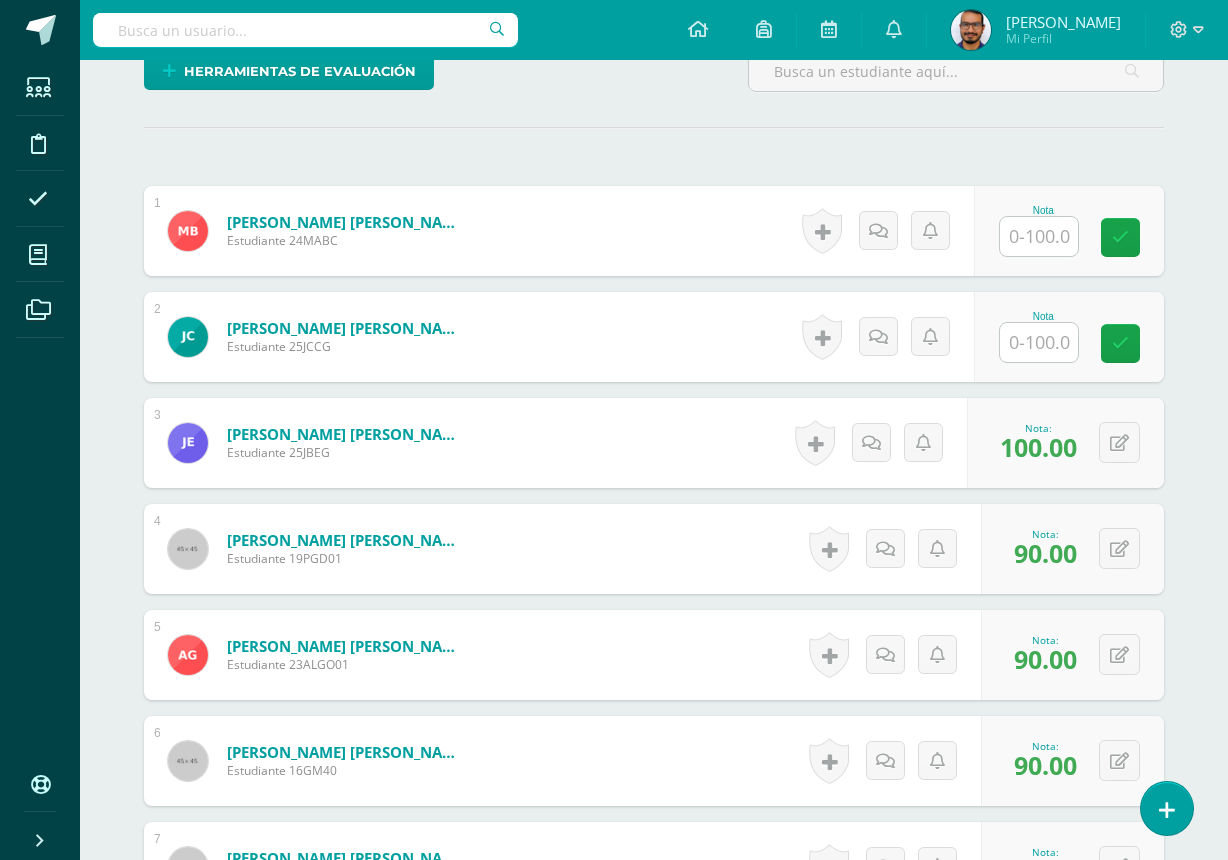 scroll, scrollTop: 500, scrollLeft: 0, axis: vertical 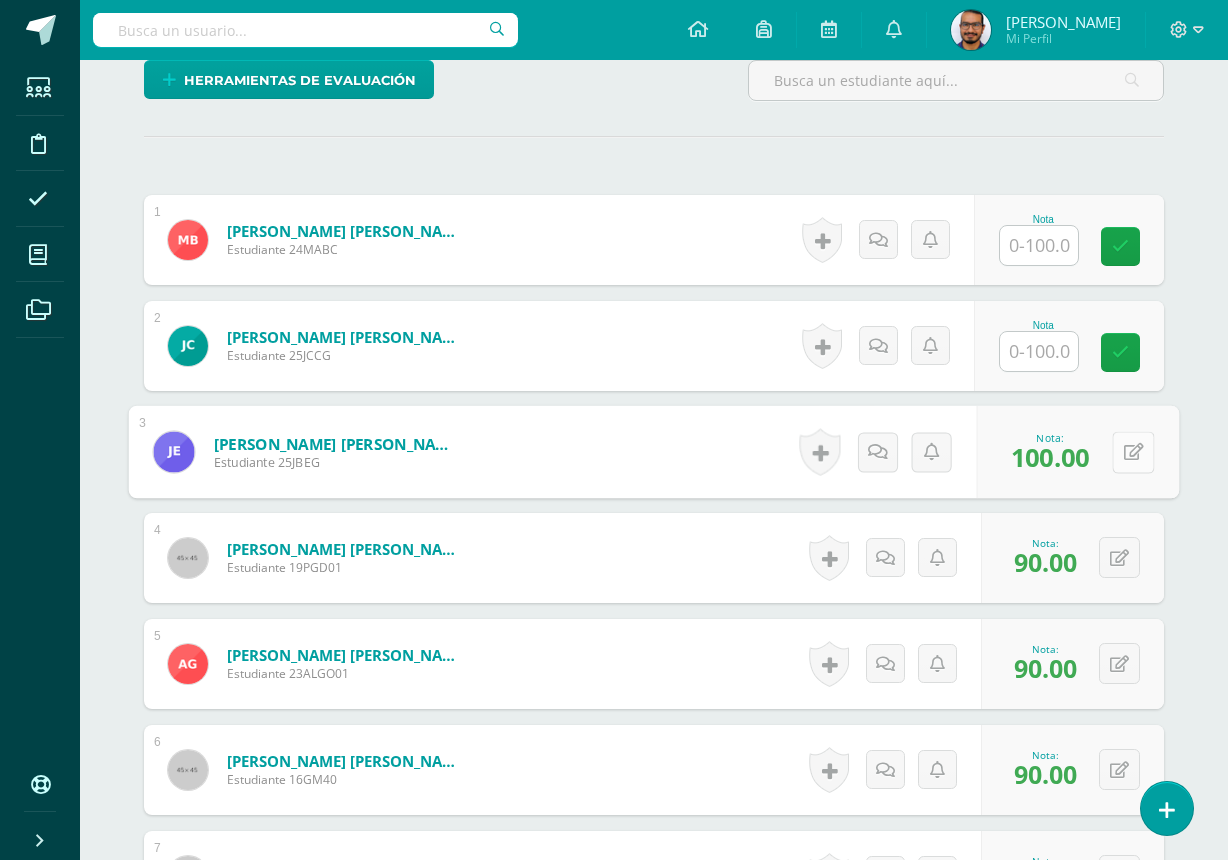 click at bounding box center [1133, 452] 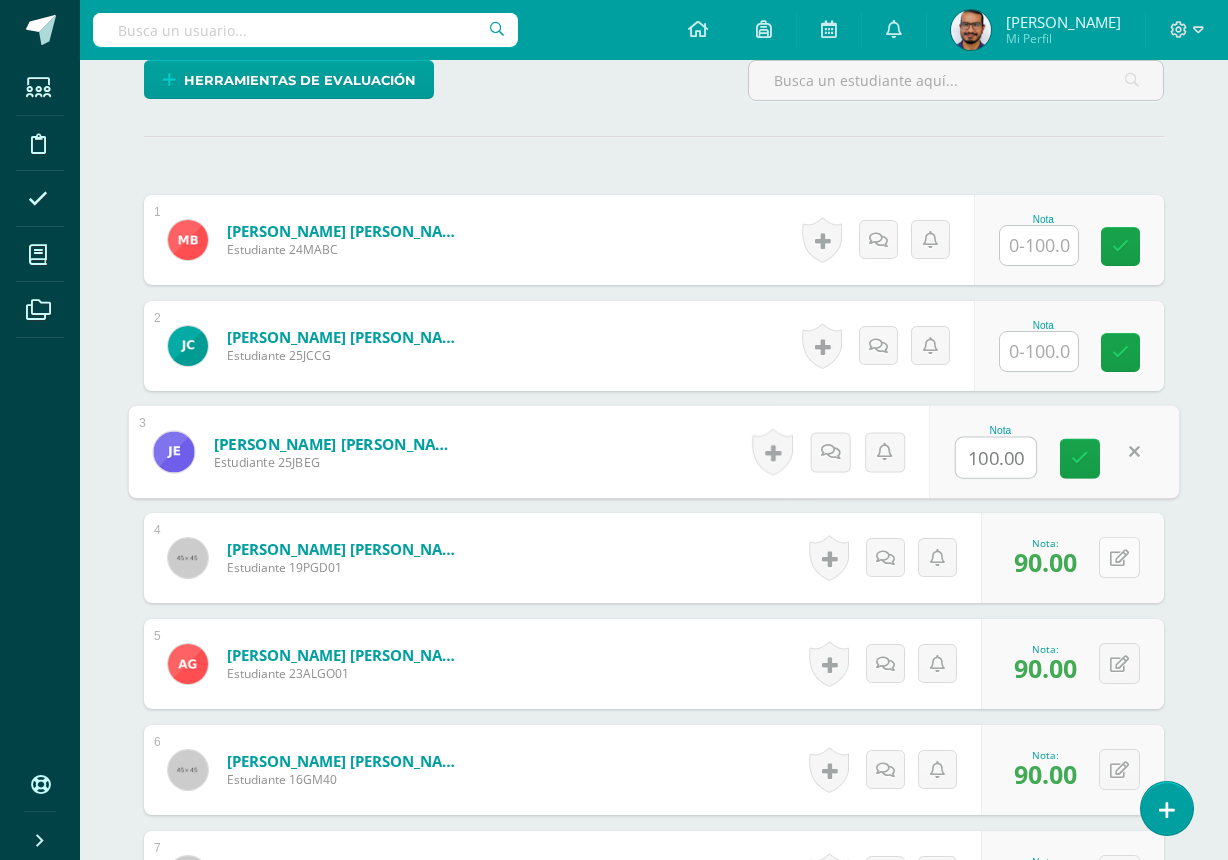 click on "0
[GEOGRAPHIC_DATA]
Logros obtenidos
Aún no hay logros agregados
Nota:
90.00" at bounding box center [1072, 558] 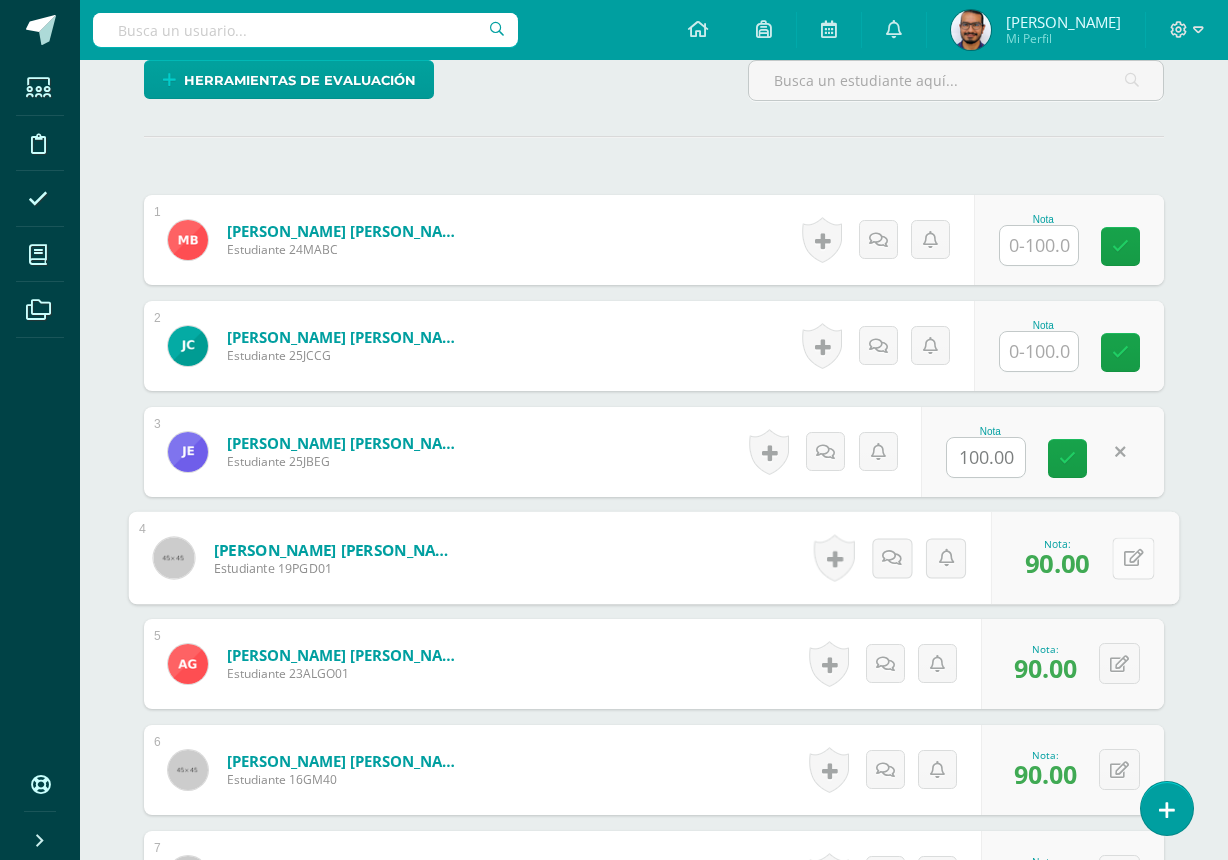click at bounding box center [1133, 558] 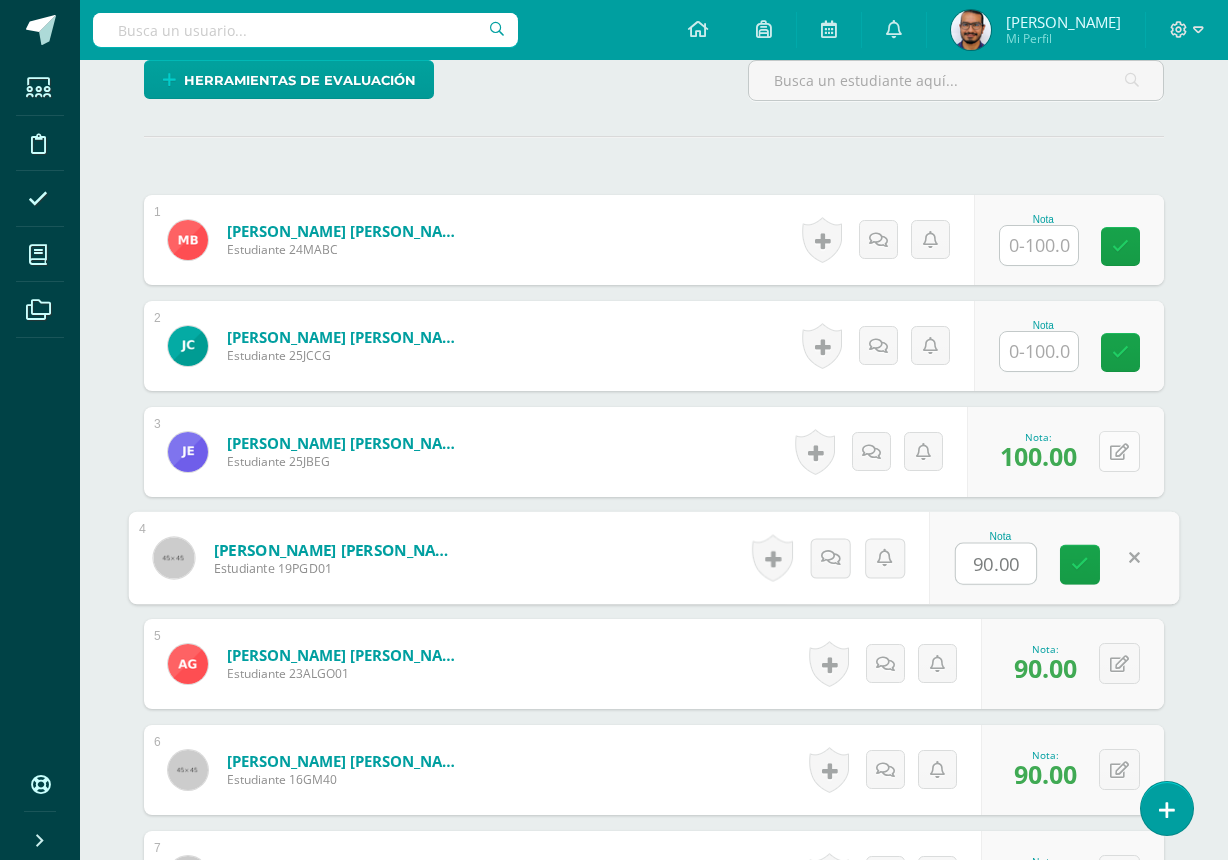 click at bounding box center (1119, 451) 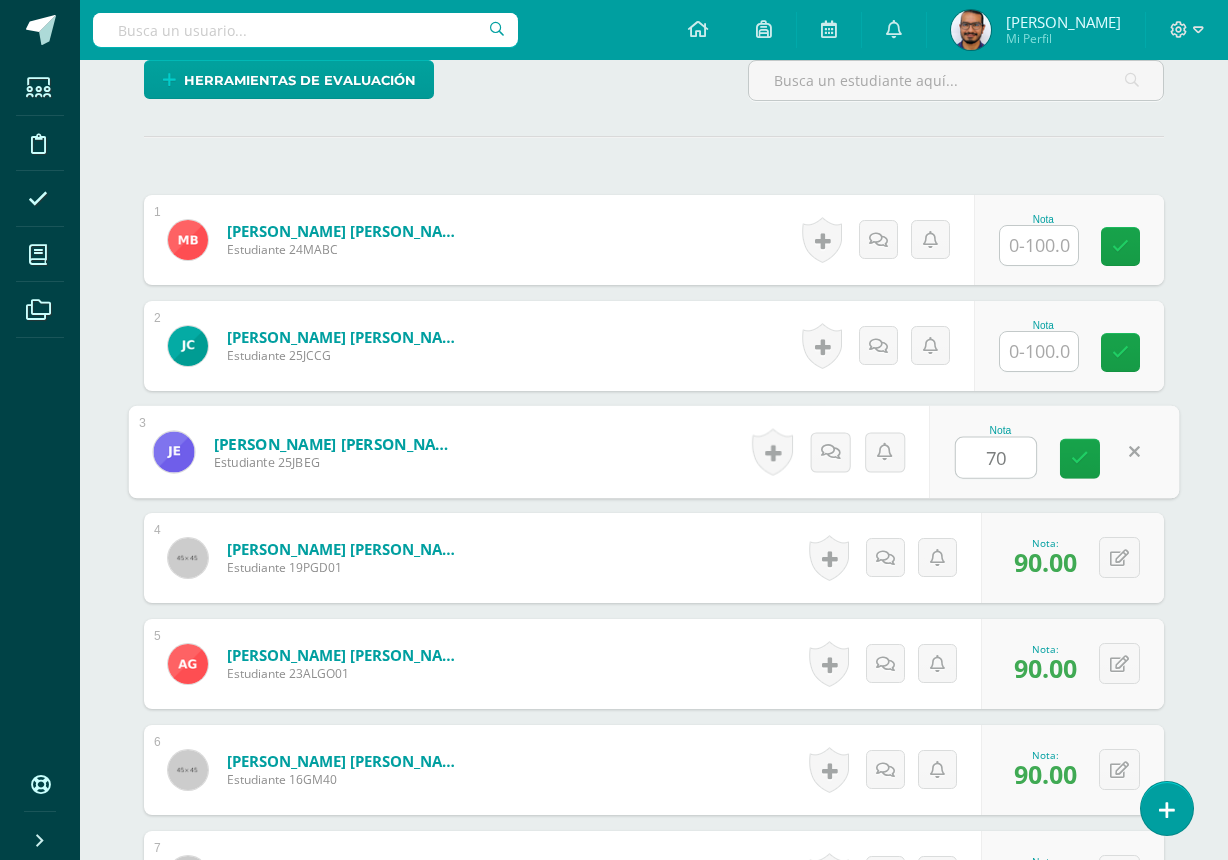 type on "70" 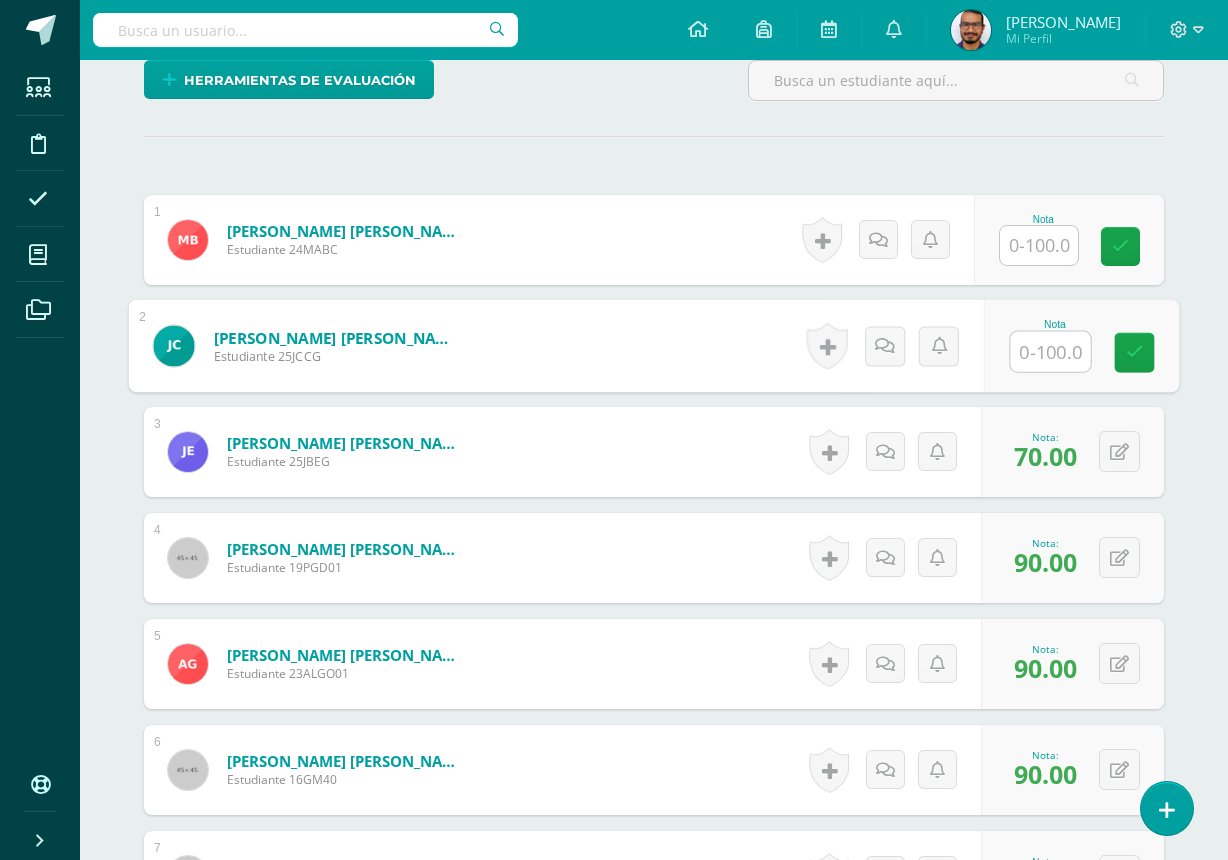 click at bounding box center [1051, 352] 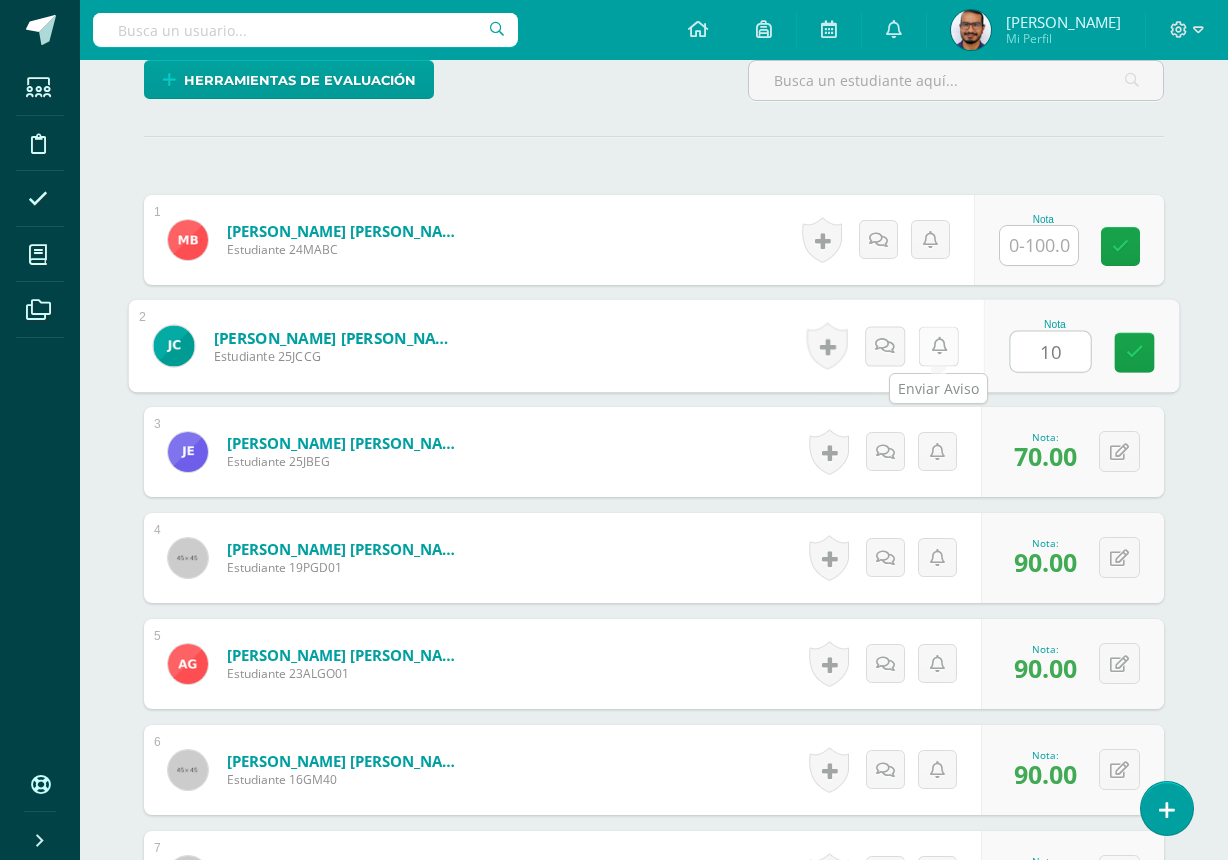 type on "100" 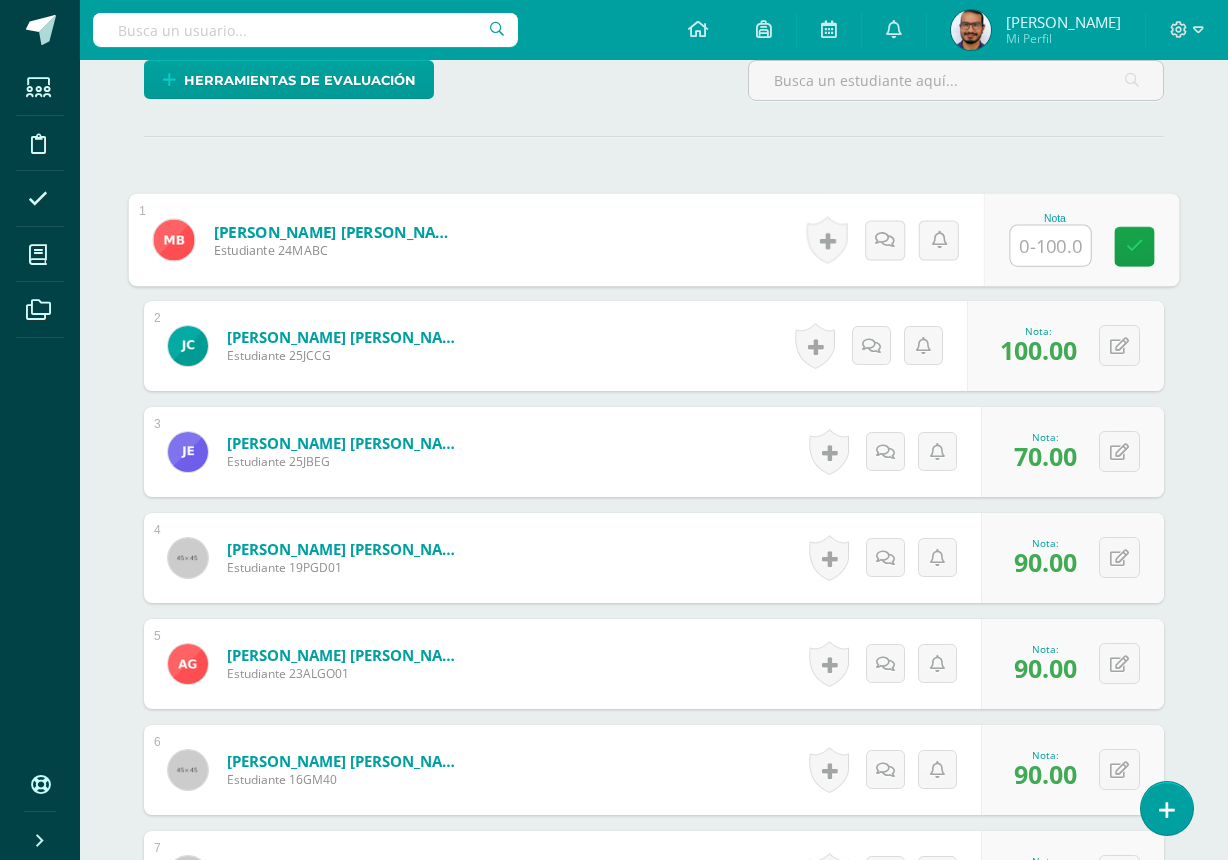 click at bounding box center [1051, 246] 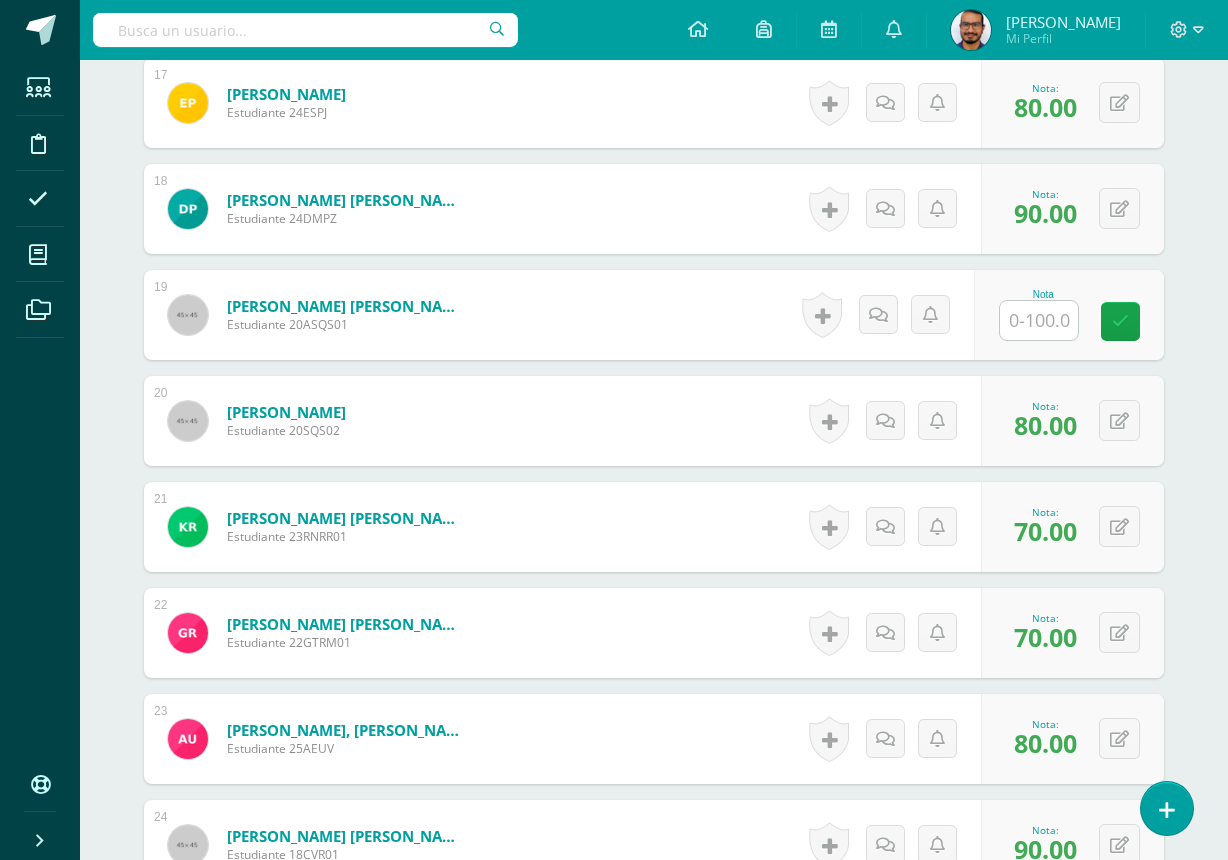 scroll, scrollTop: 2192, scrollLeft: 0, axis: vertical 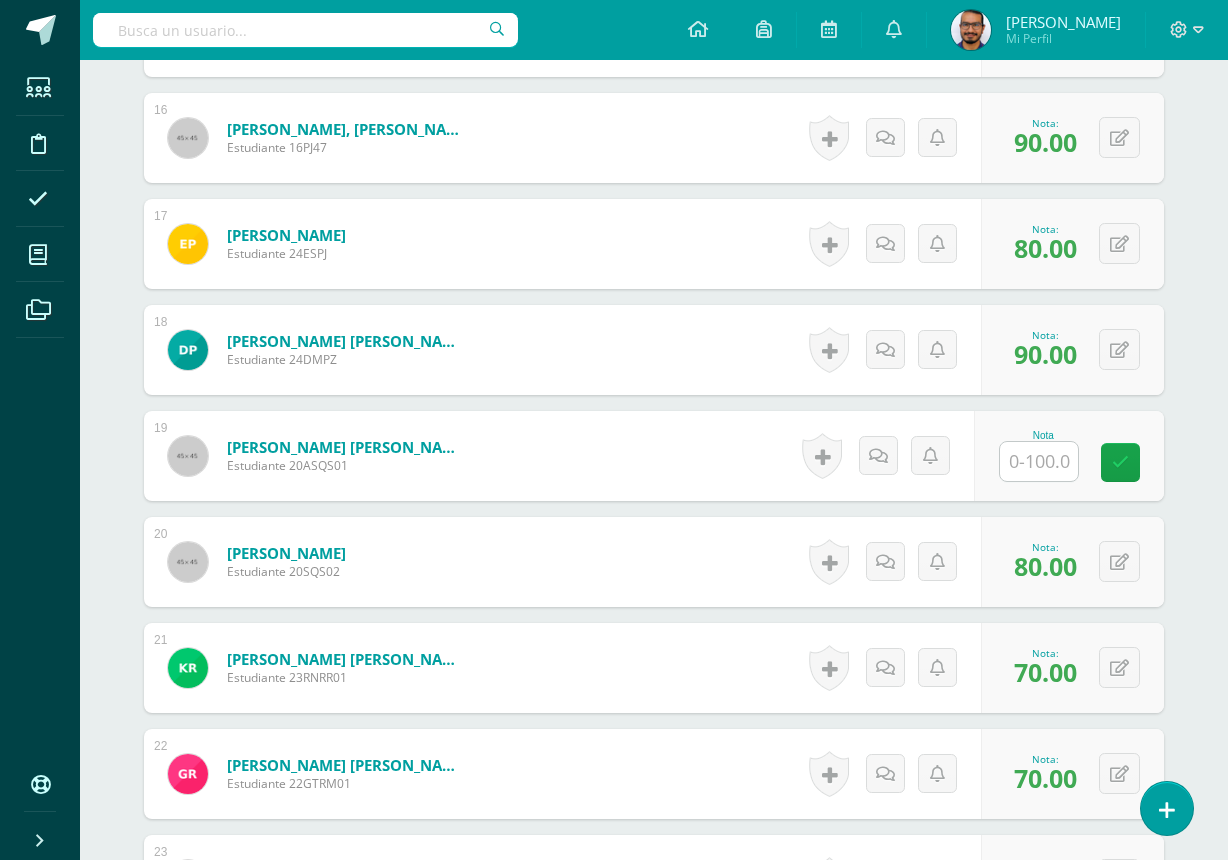 click at bounding box center (1039, 461) 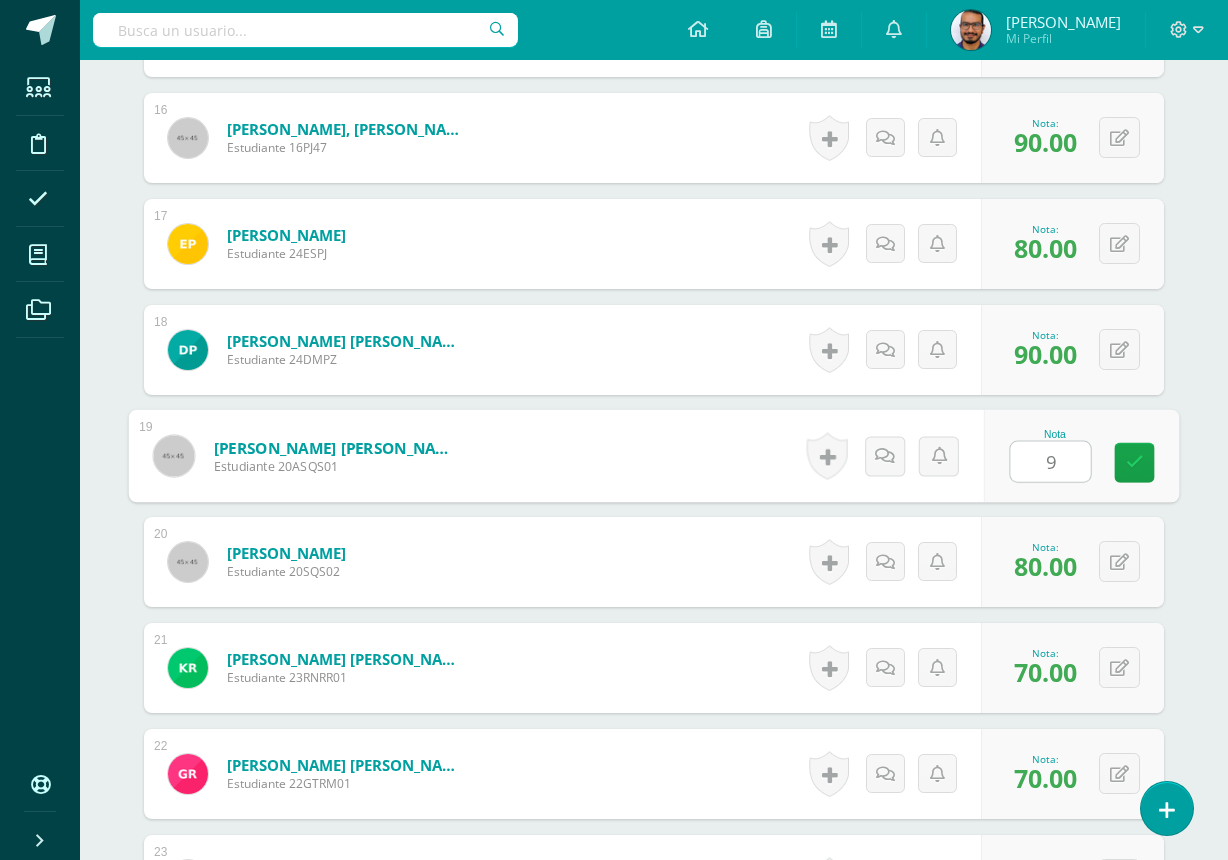 type on "90" 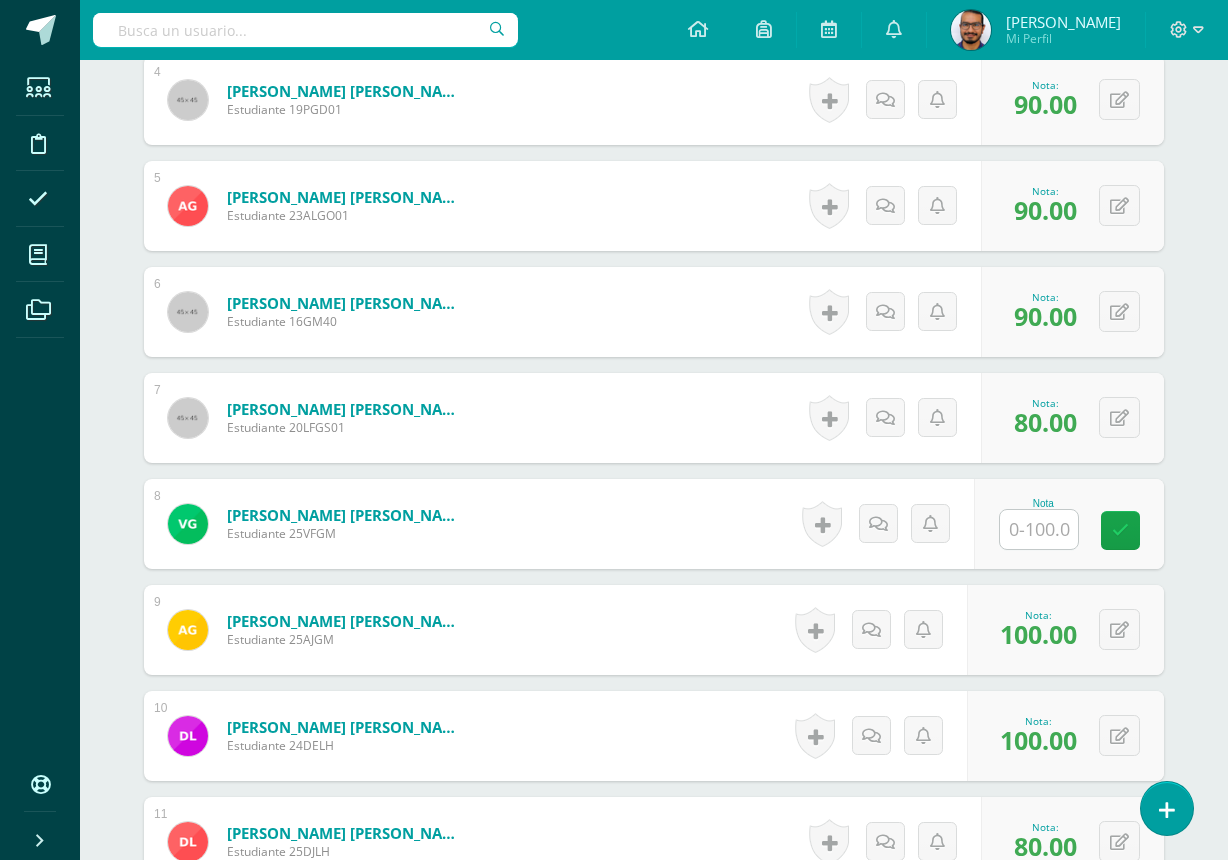 scroll, scrollTop: 992, scrollLeft: 0, axis: vertical 